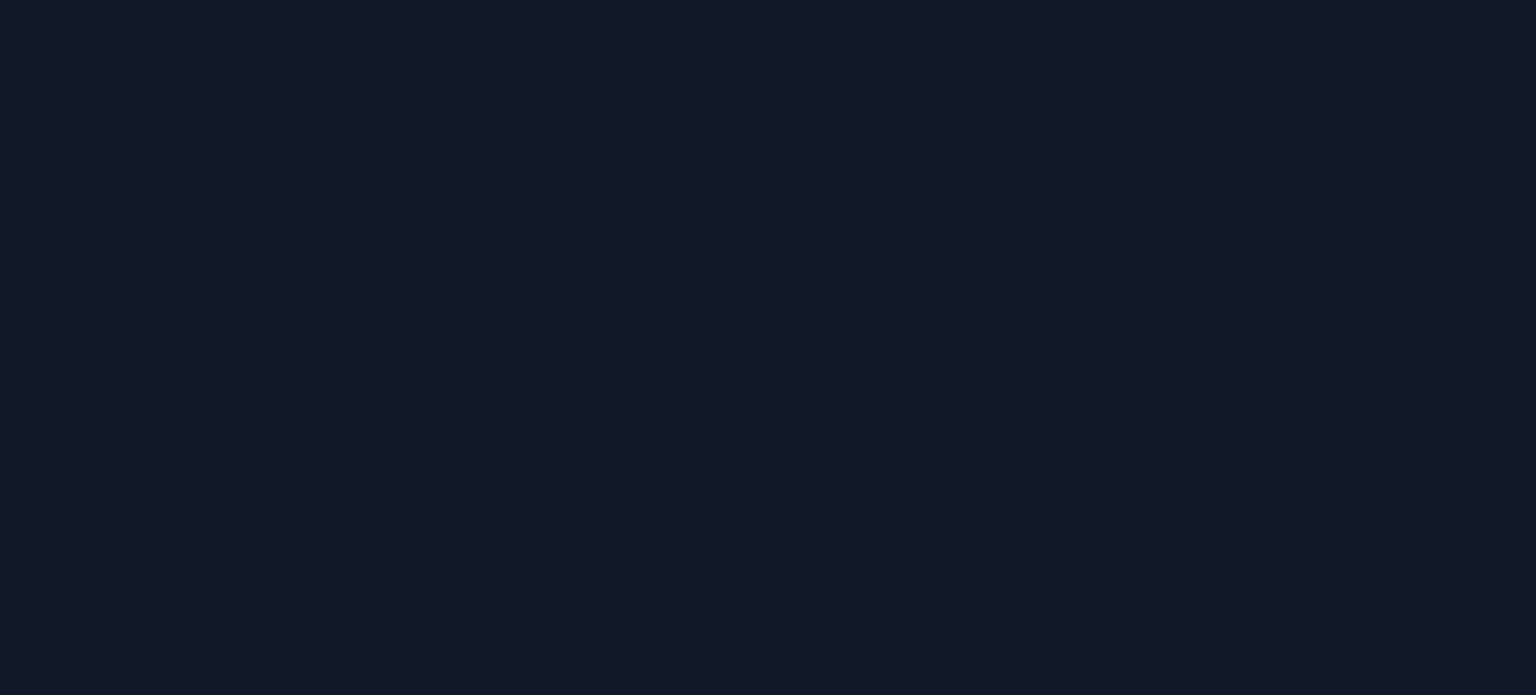 scroll, scrollTop: 0, scrollLeft: 0, axis: both 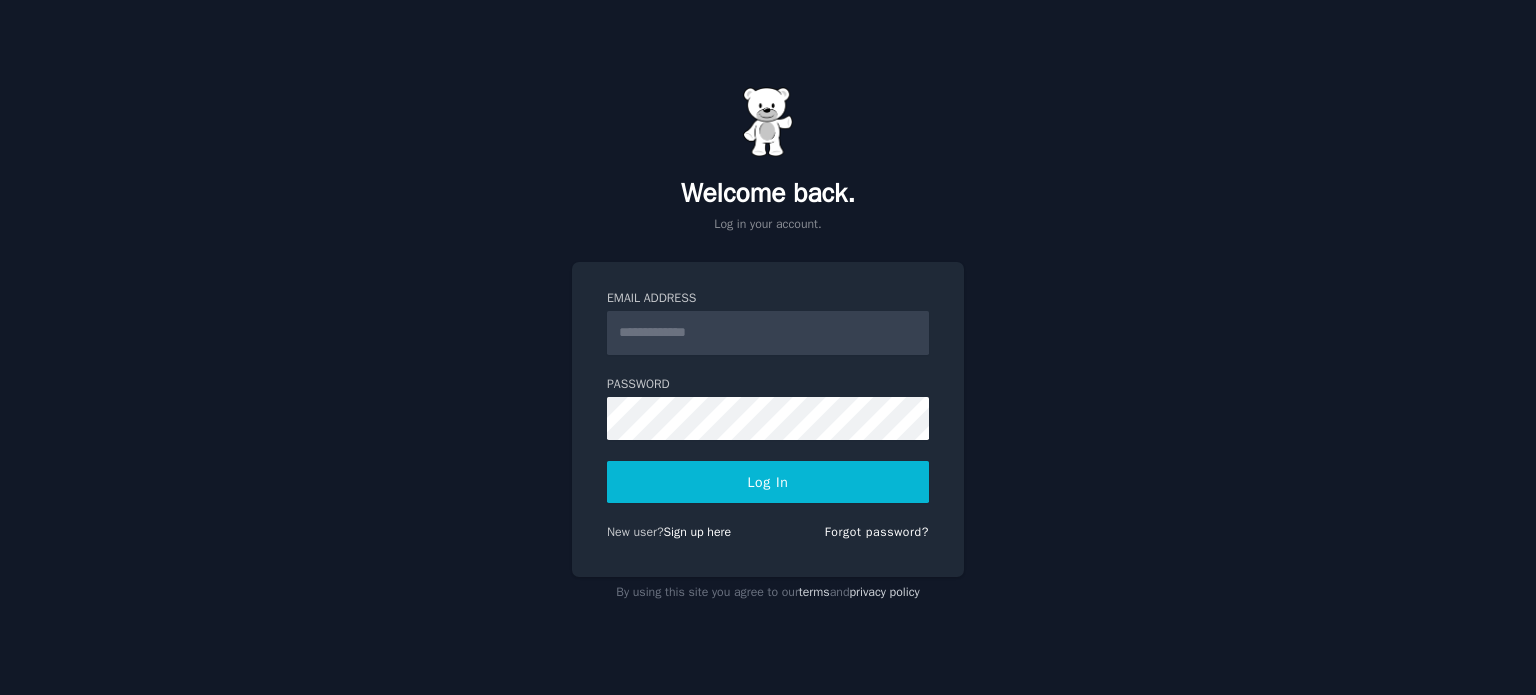 click on "Email Address" at bounding box center (768, 333) 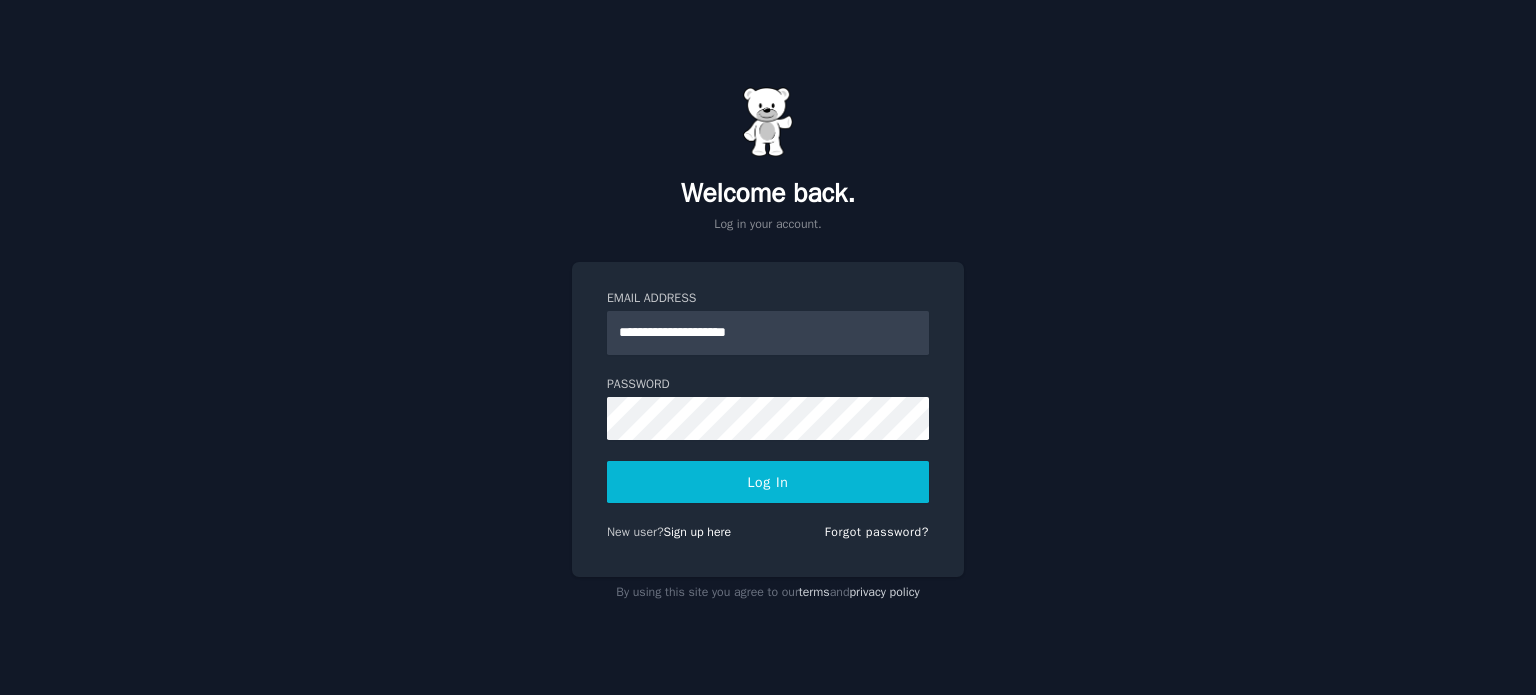 click on "**********" at bounding box center [768, 419] 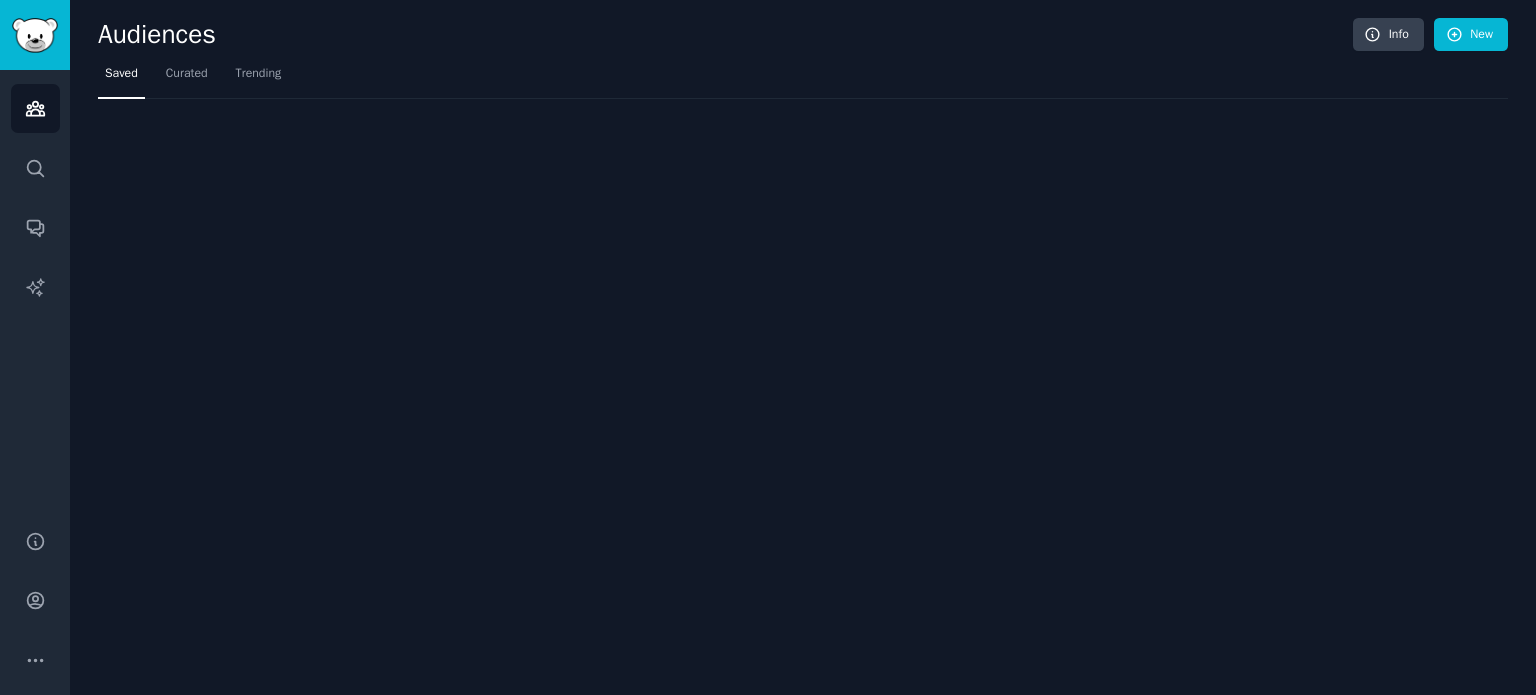 scroll, scrollTop: 0, scrollLeft: 0, axis: both 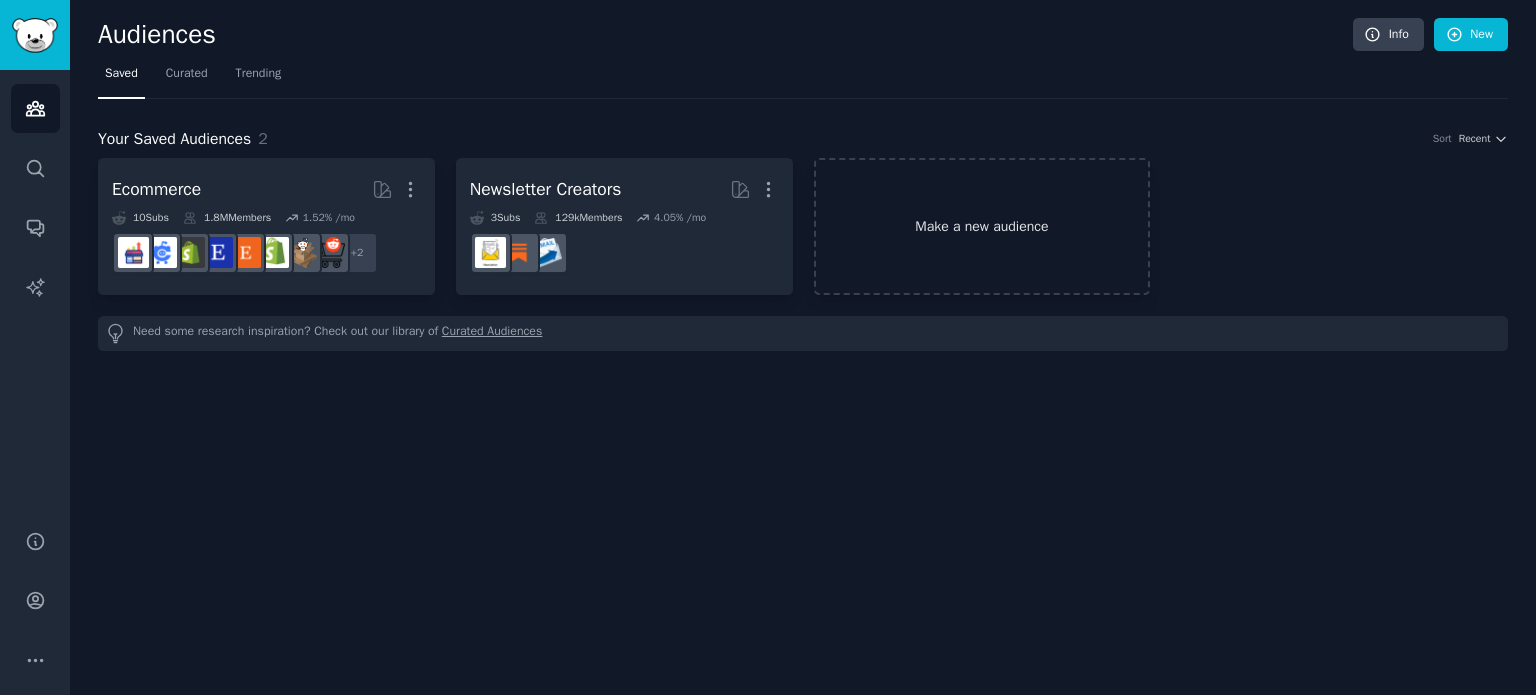 click on "Make a new audience" at bounding box center [982, 226] 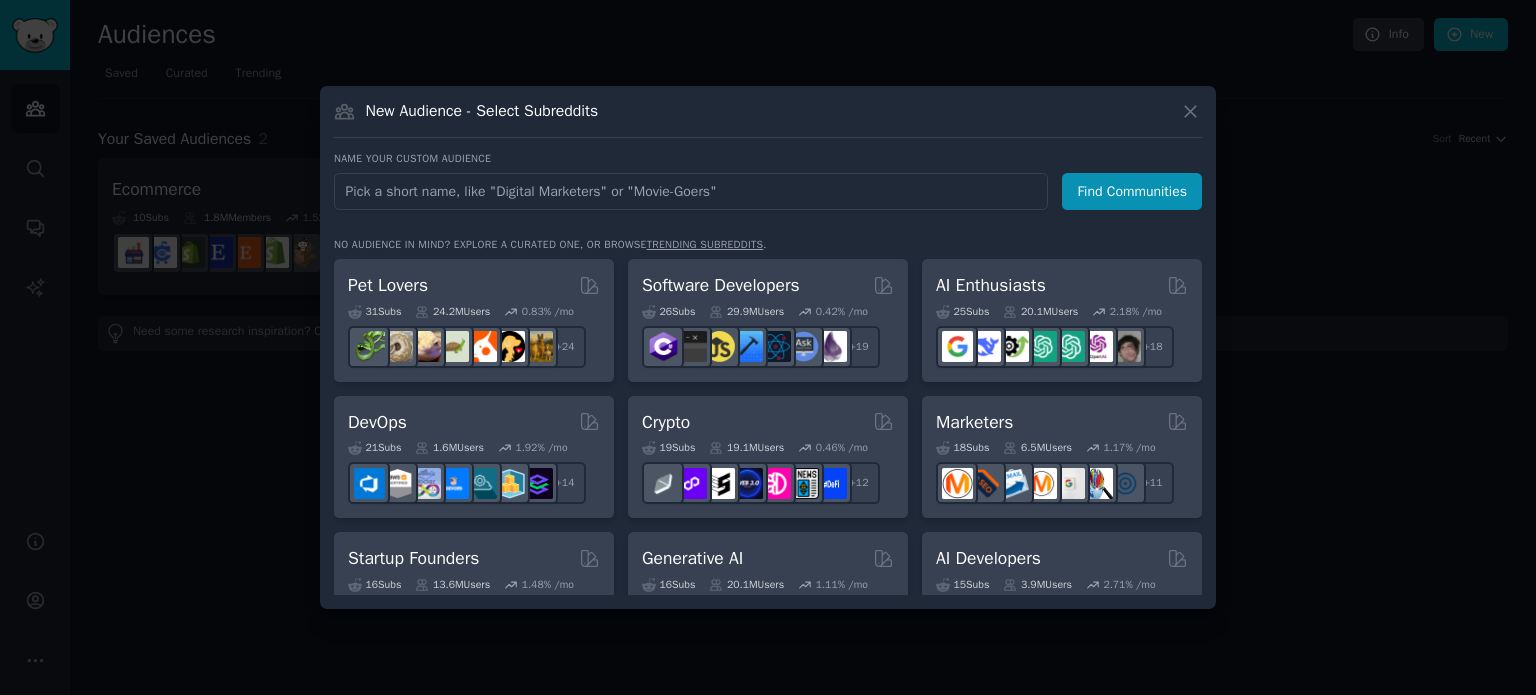click on "trending subreddits" at bounding box center (705, 244) 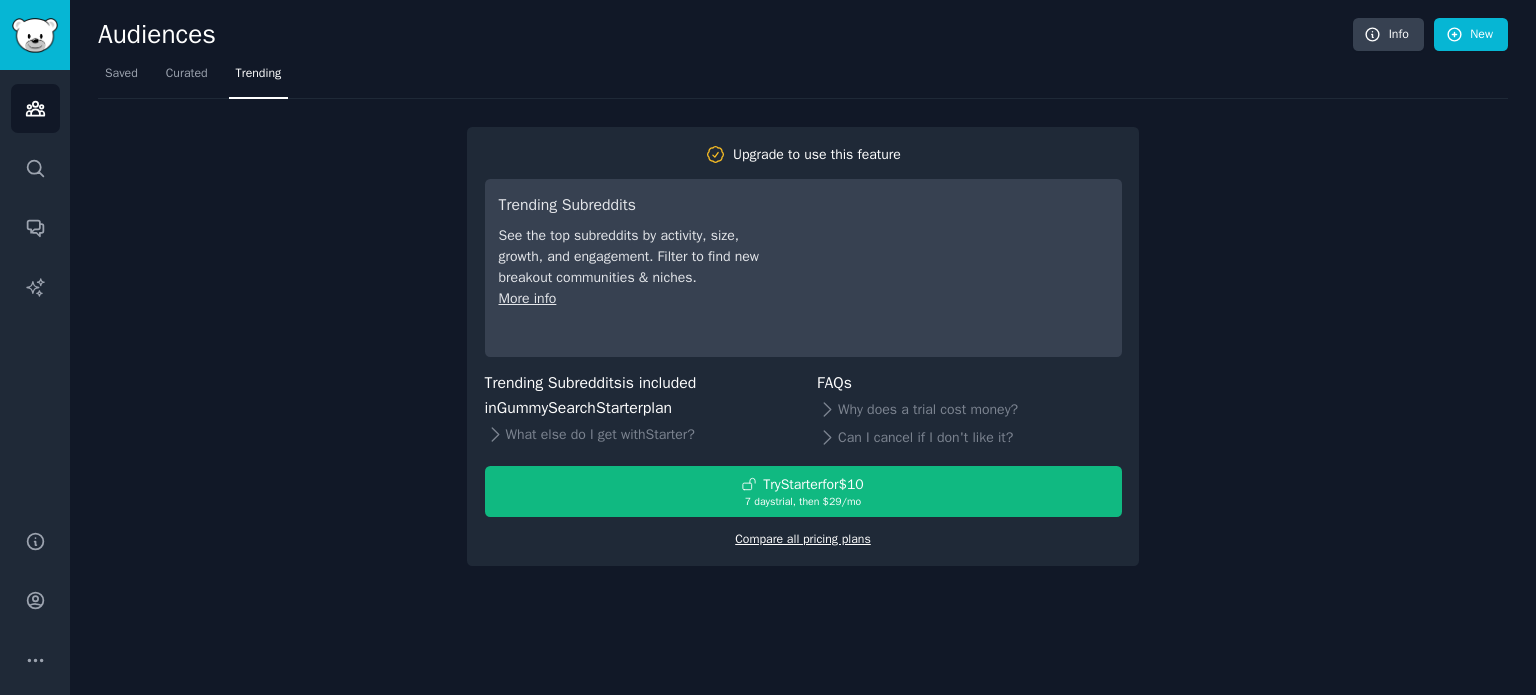 click on "Compare all pricing plans" at bounding box center [803, 539] 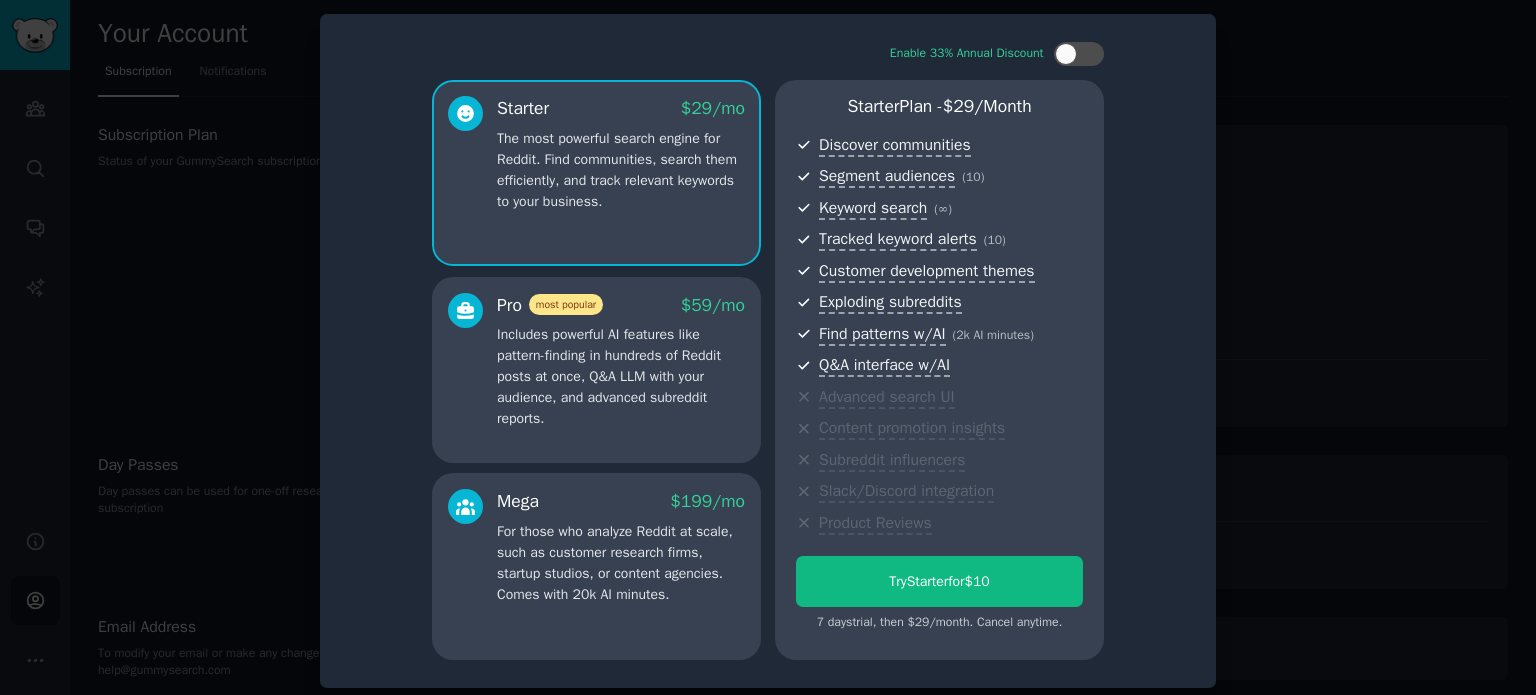 click at bounding box center [768, 347] 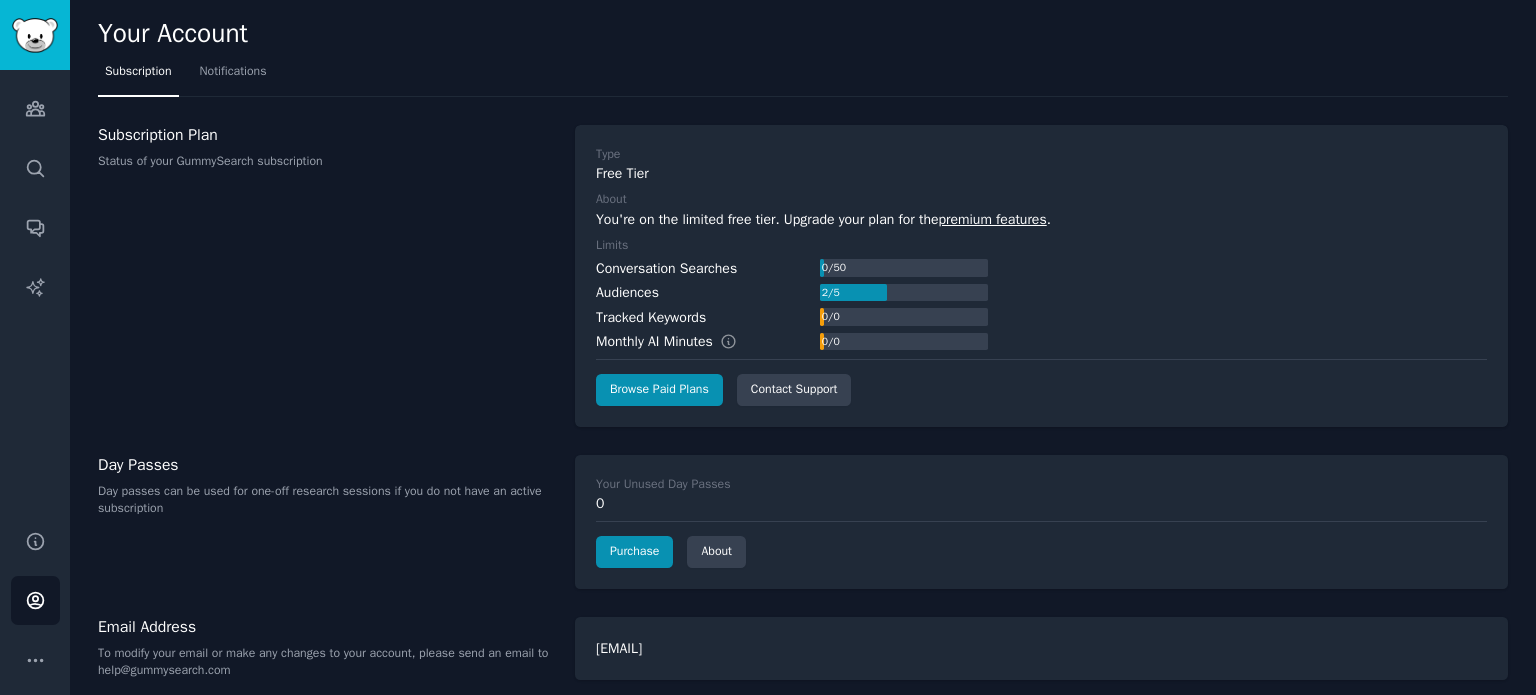 scroll, scrollTop: 11, scrollLeft: 0, axis: vertical 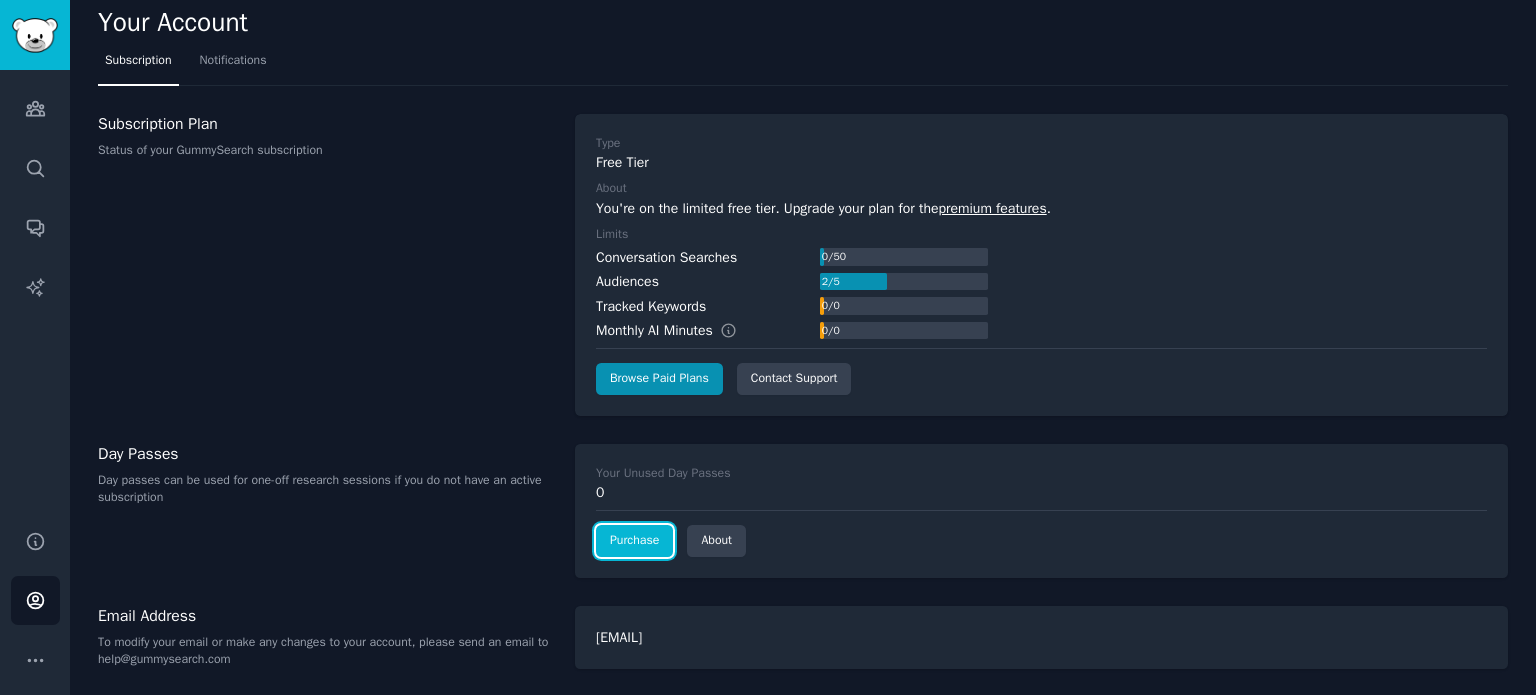 click on "Purchase" 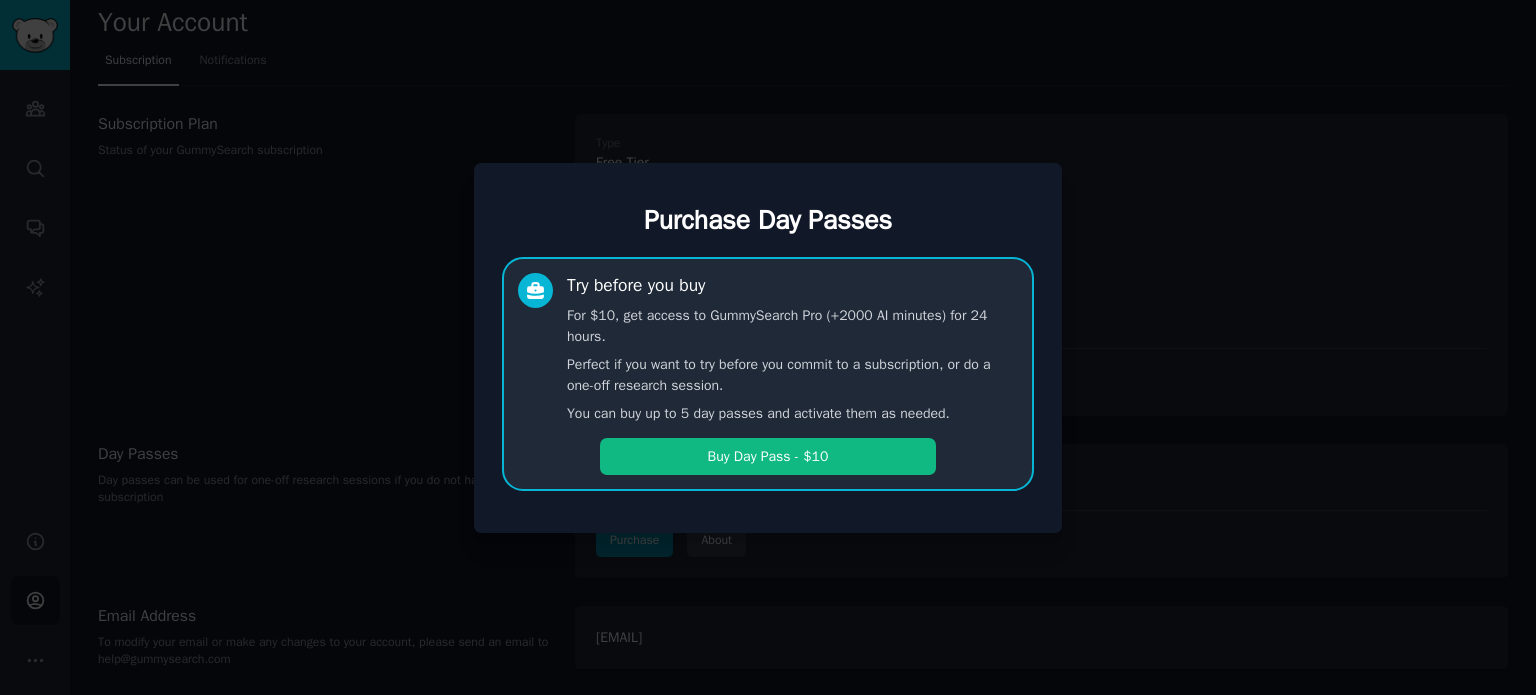 click at bounding box center [768, 347] 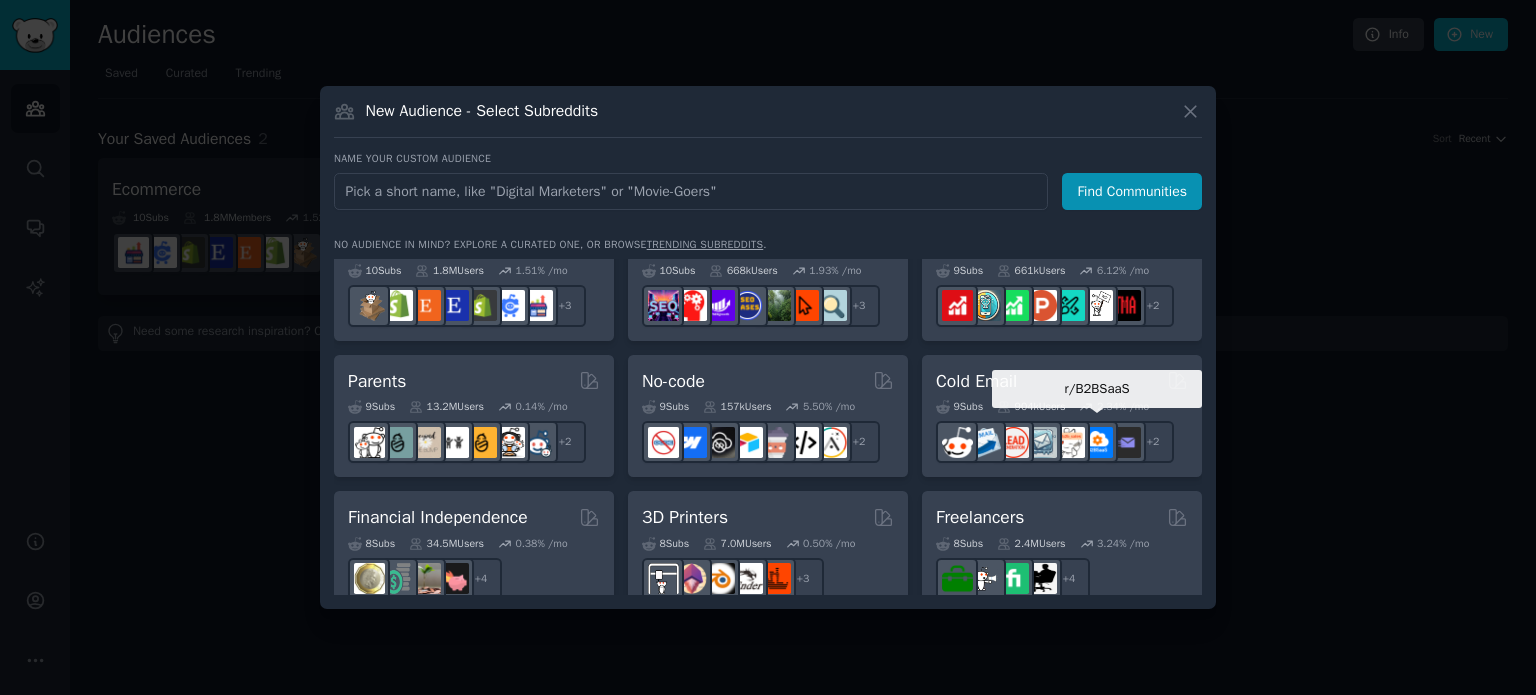 scroll, scrollTop: 760, scrollLeft: 0, axis: vertical 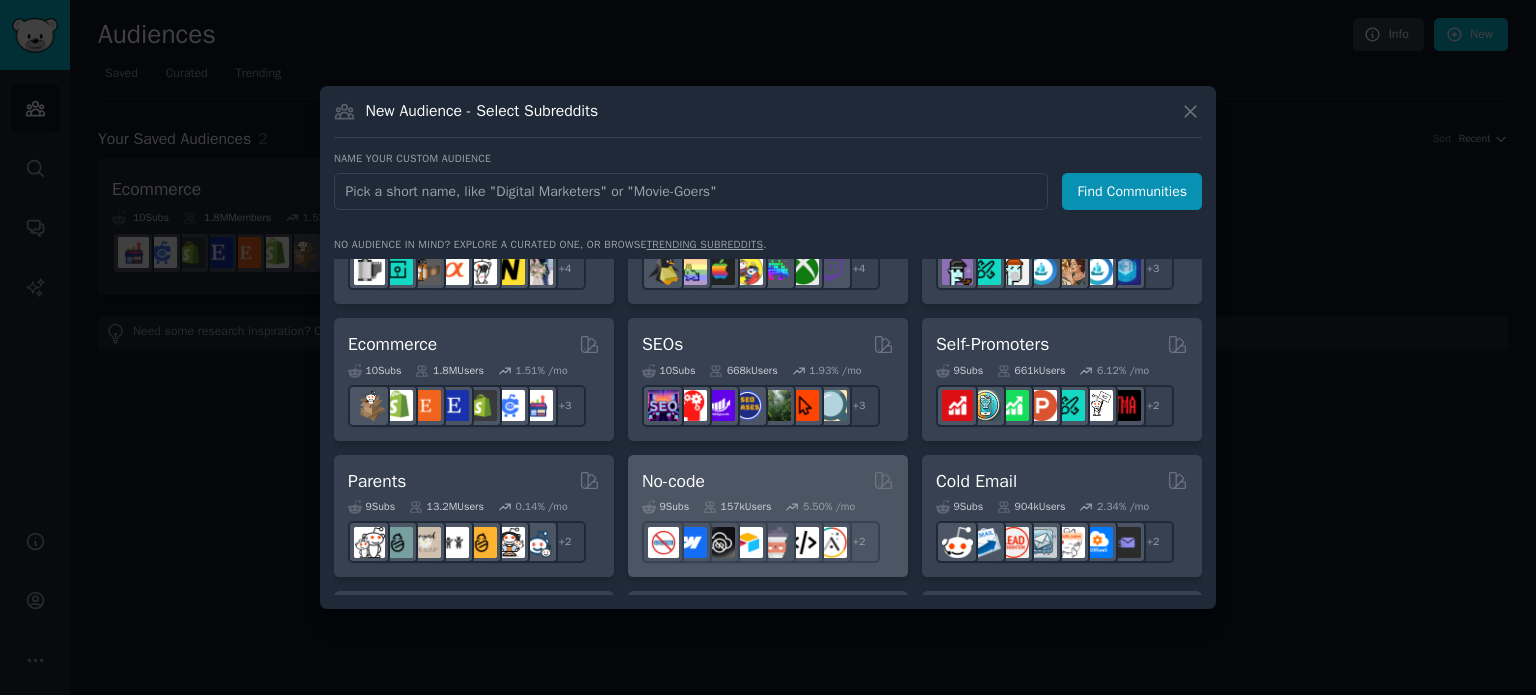 click on "9  Sub s 157k  Users 5.50 % /mo r/webflow + 2" at bounding box center [768, 528] 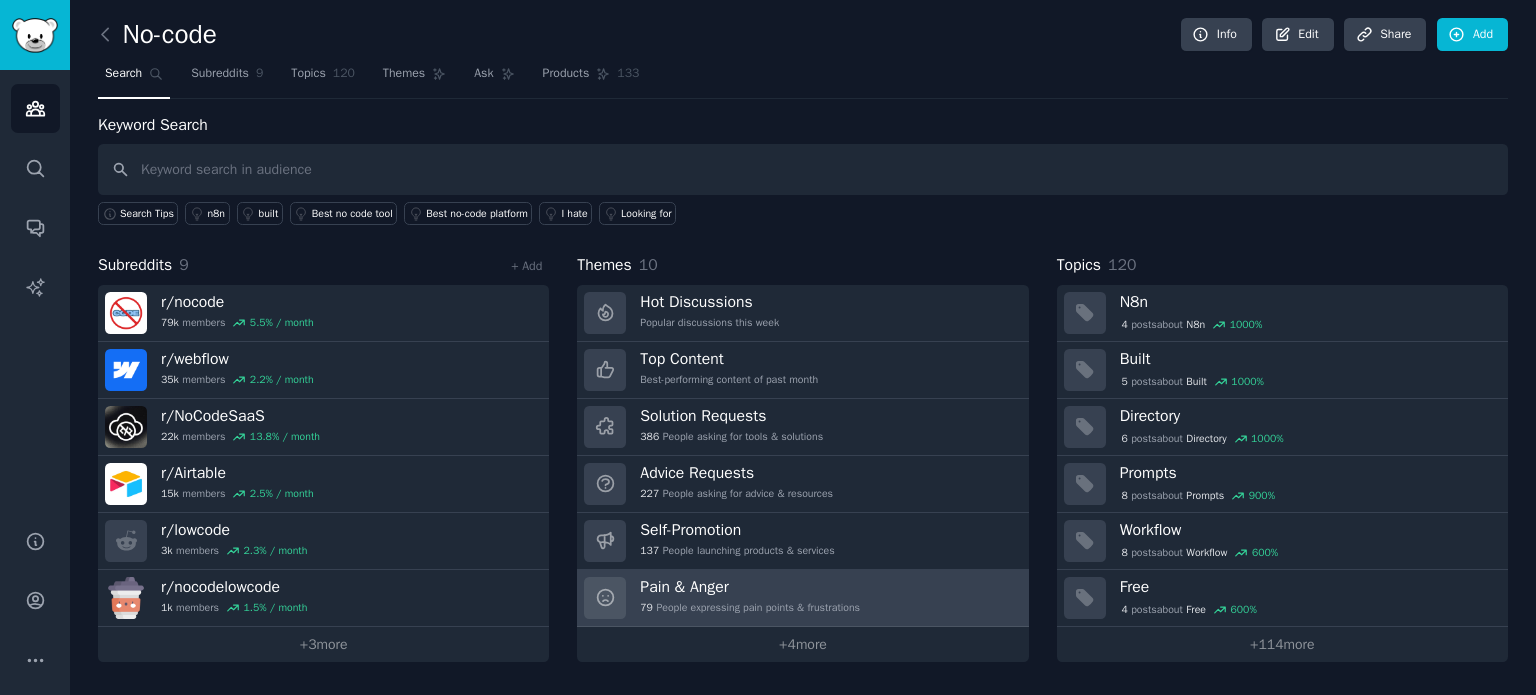click on "79 People expressing pain points & frustrations" at bounding box center (750, 608) 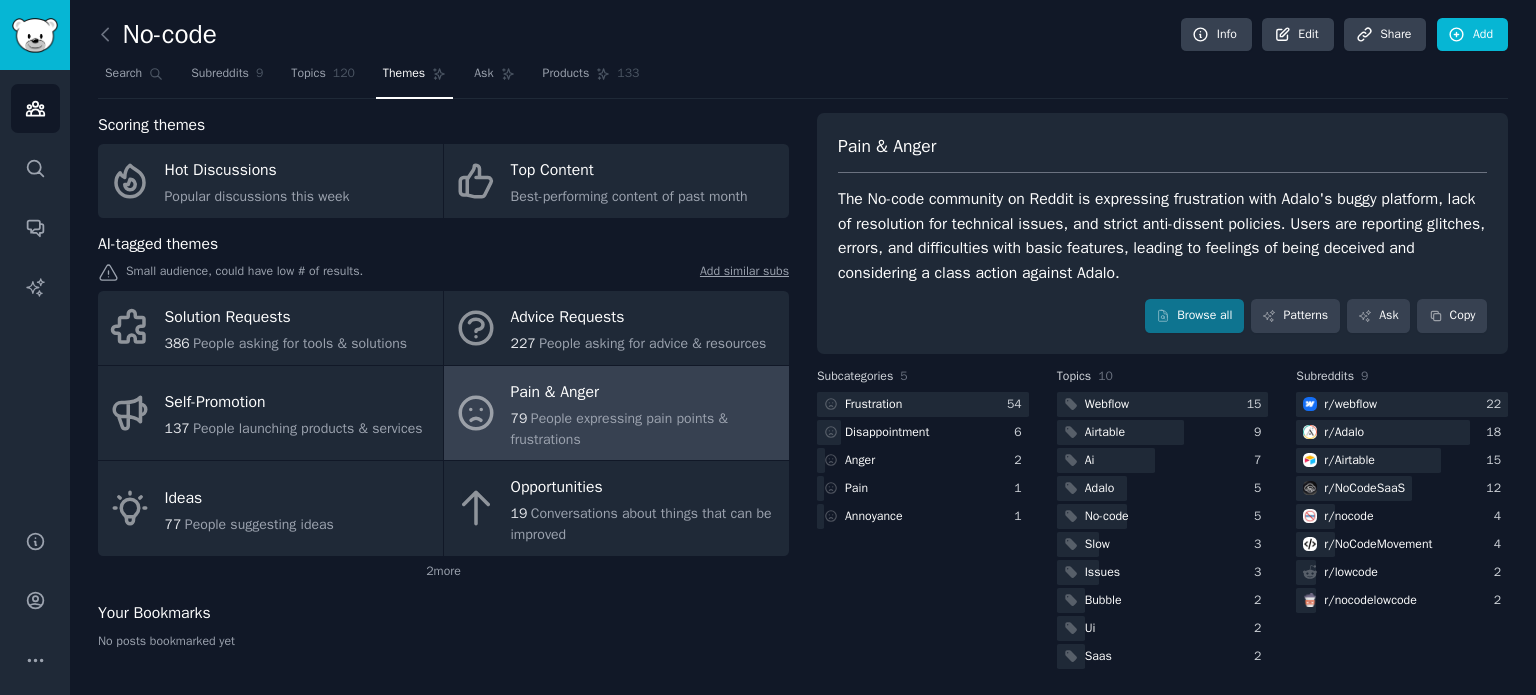 scroll, scrollTop: 3, scrollLeft: 0, axis: vertical 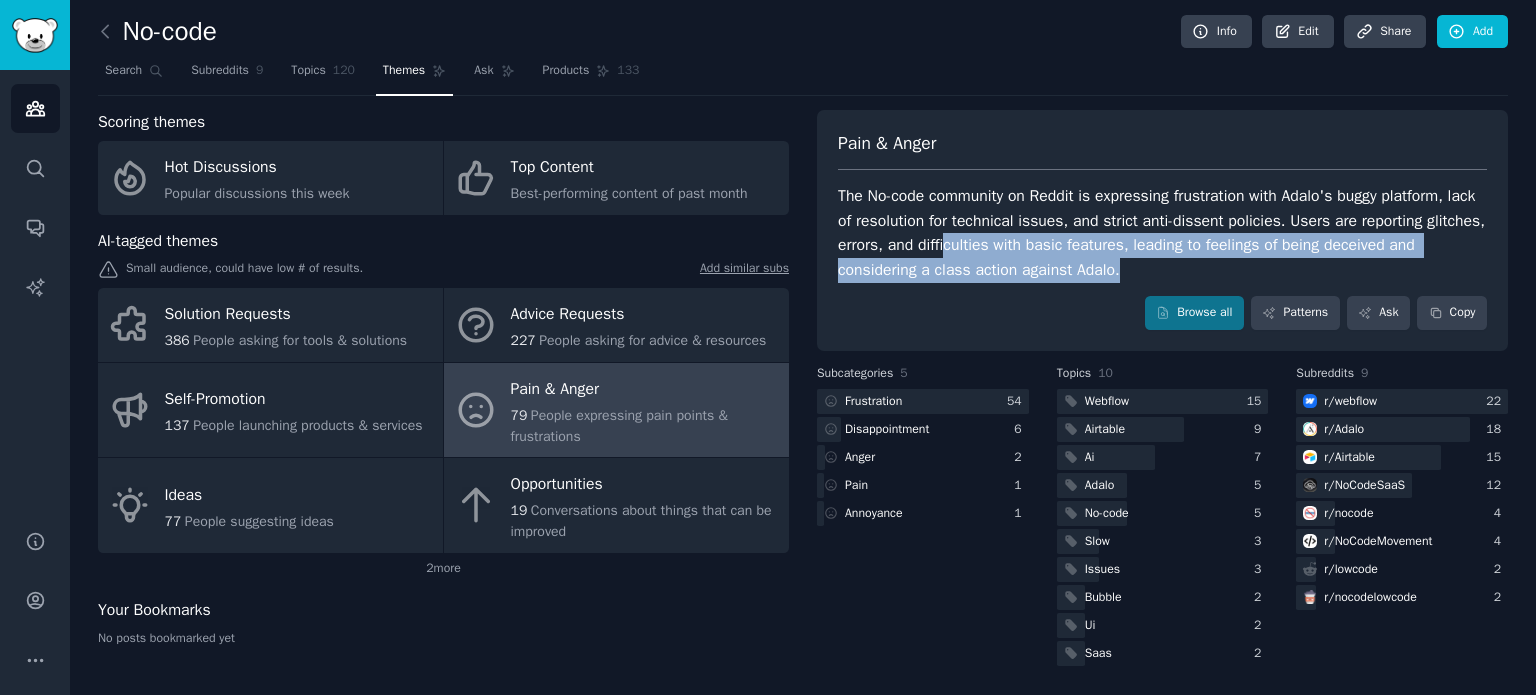 drag, startPoint x: 992, startPoint y: 318, endPoint x: 1002, endPoint y: 236, distance: 82.607506 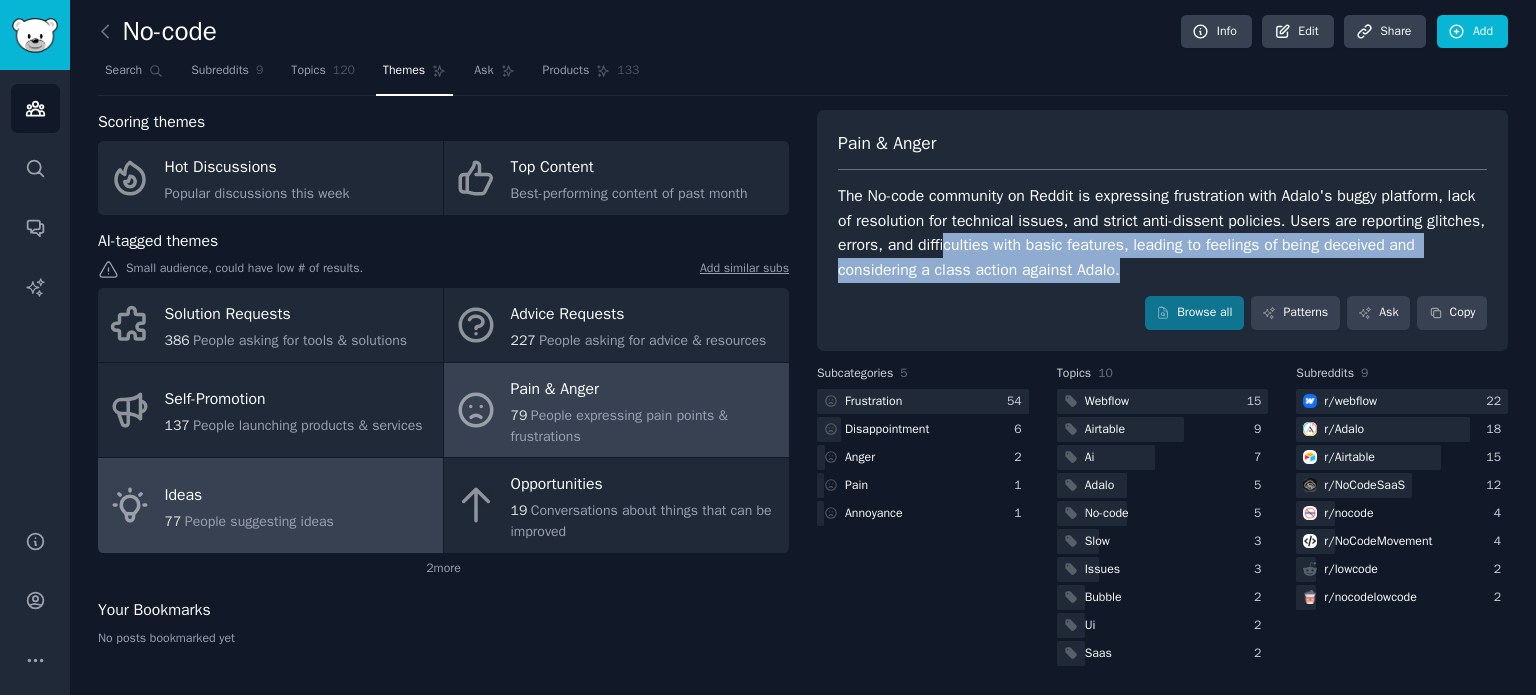click on "Ideas 77 People suggesting ideas" at bounding box center (270, 505) 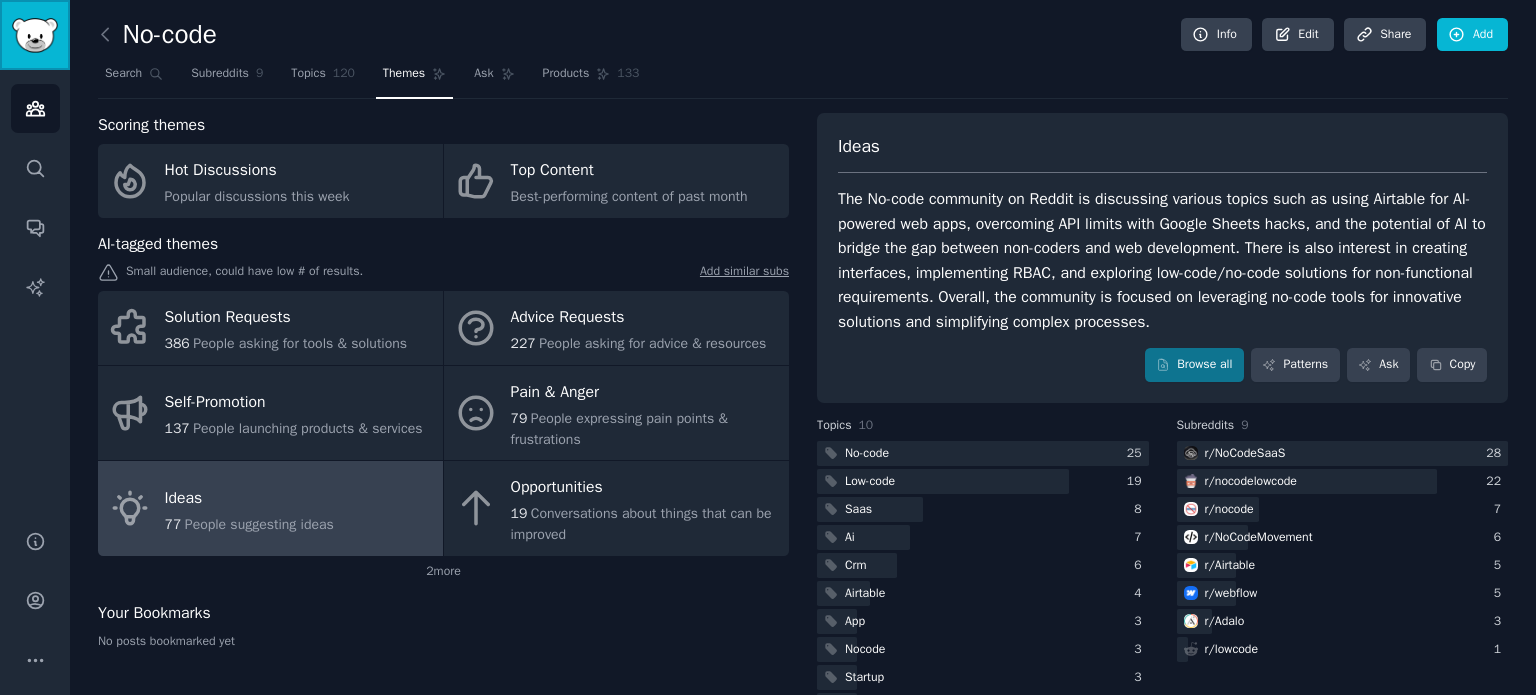 click at bounding box center [35, 35] 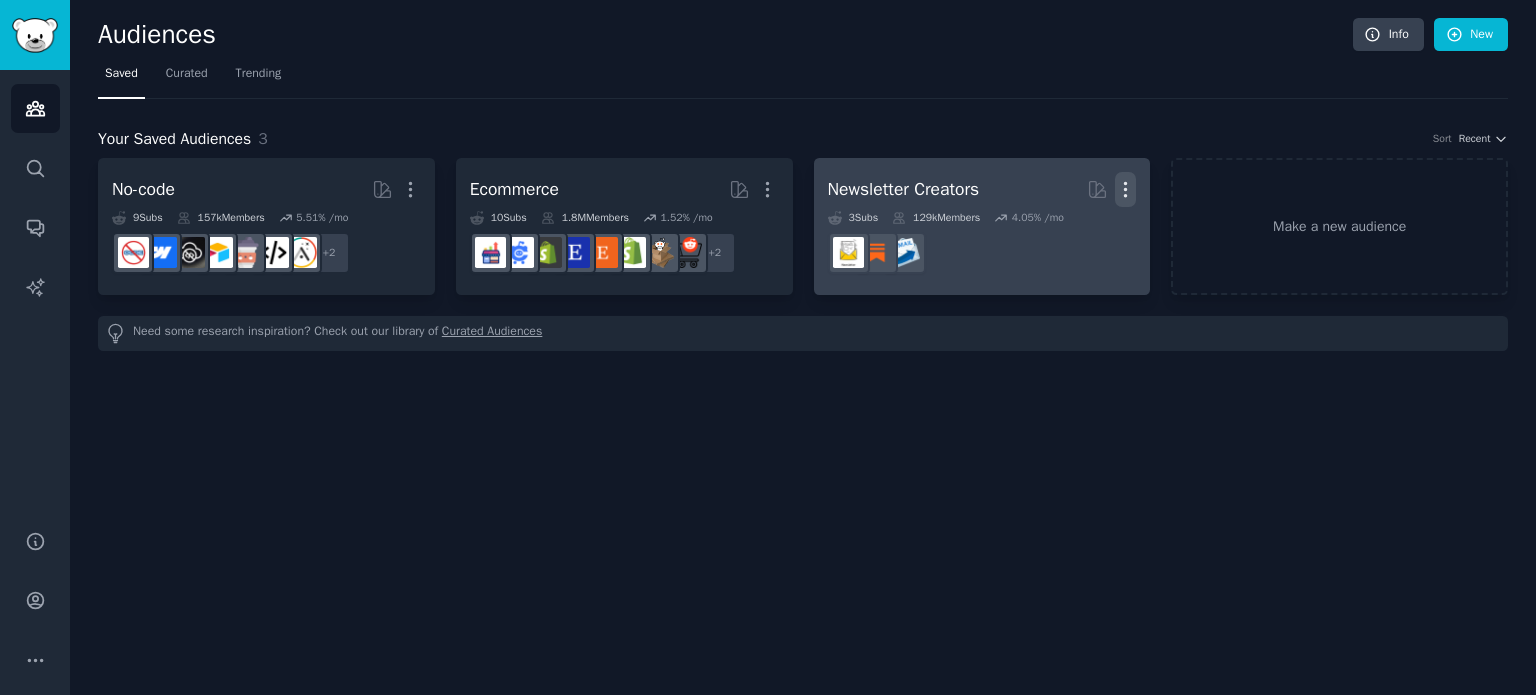 click 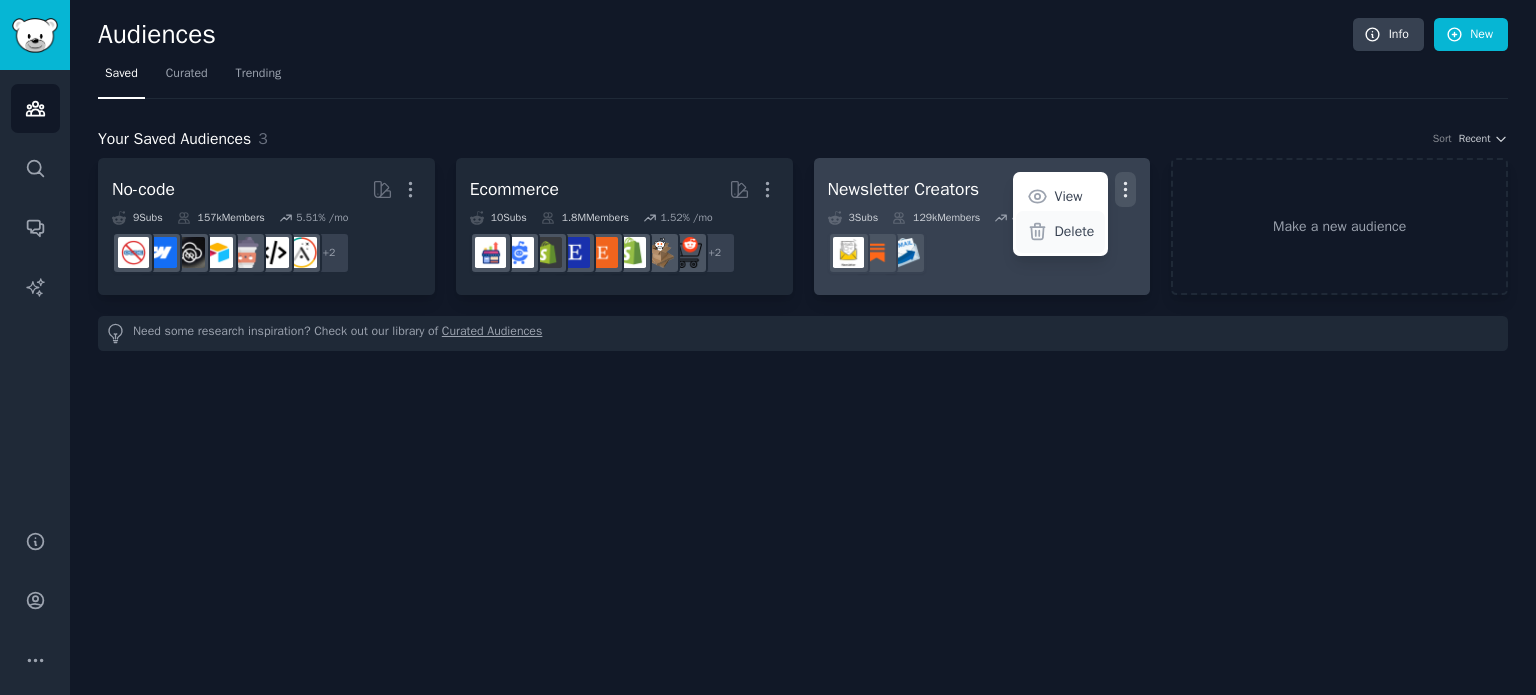 click on "Delete" at bounding box center [1075, 231] 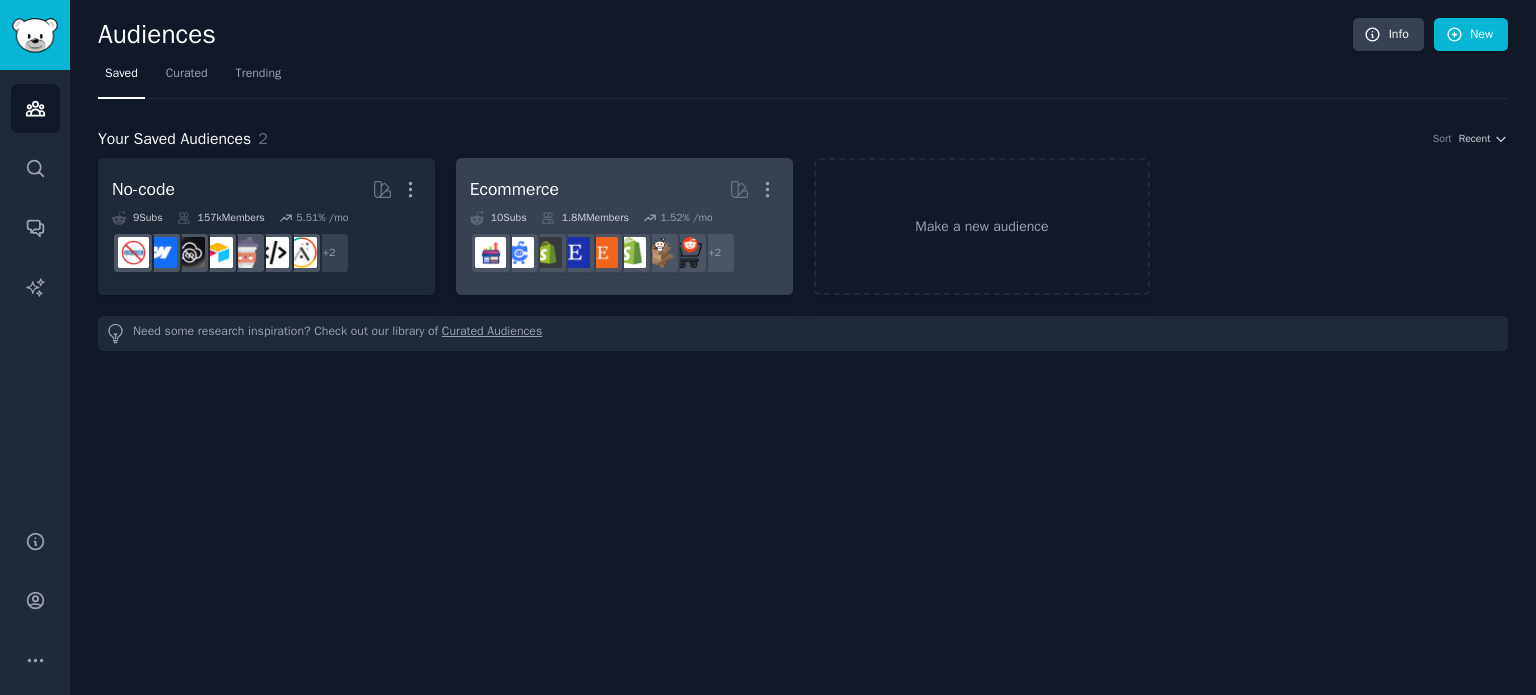 click on "Ecommerce More" at bounding box center (624, 189) 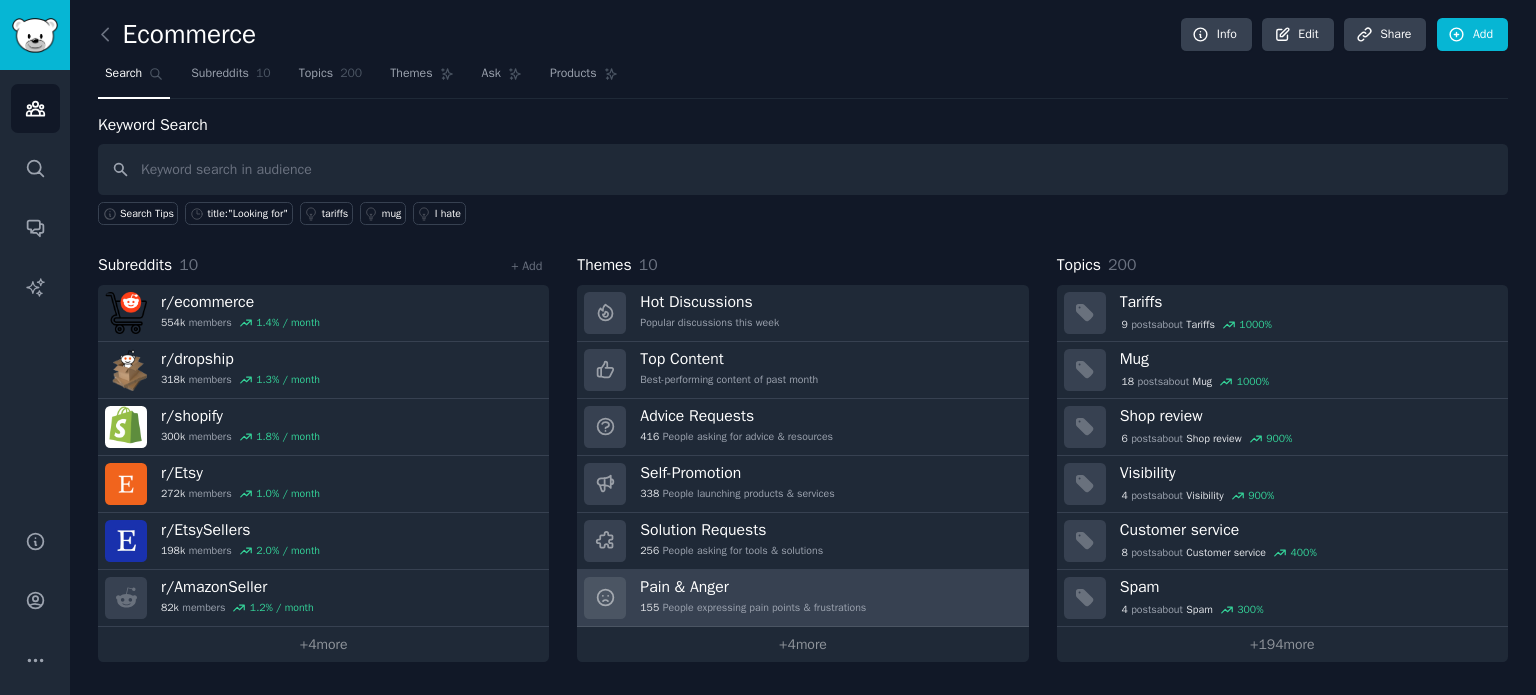 click on "Pain & Anger" at bounding box center (753, 587) 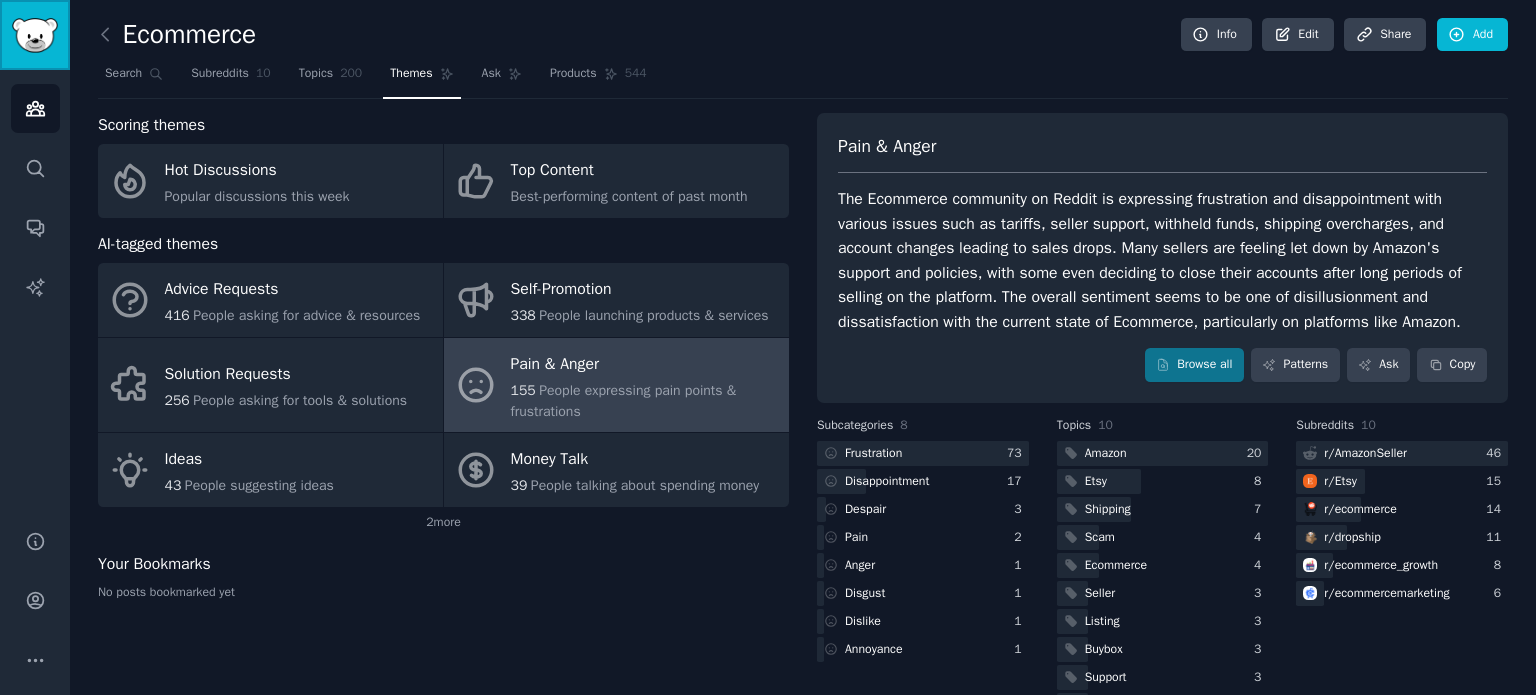 click at bounding box center (35, 35) 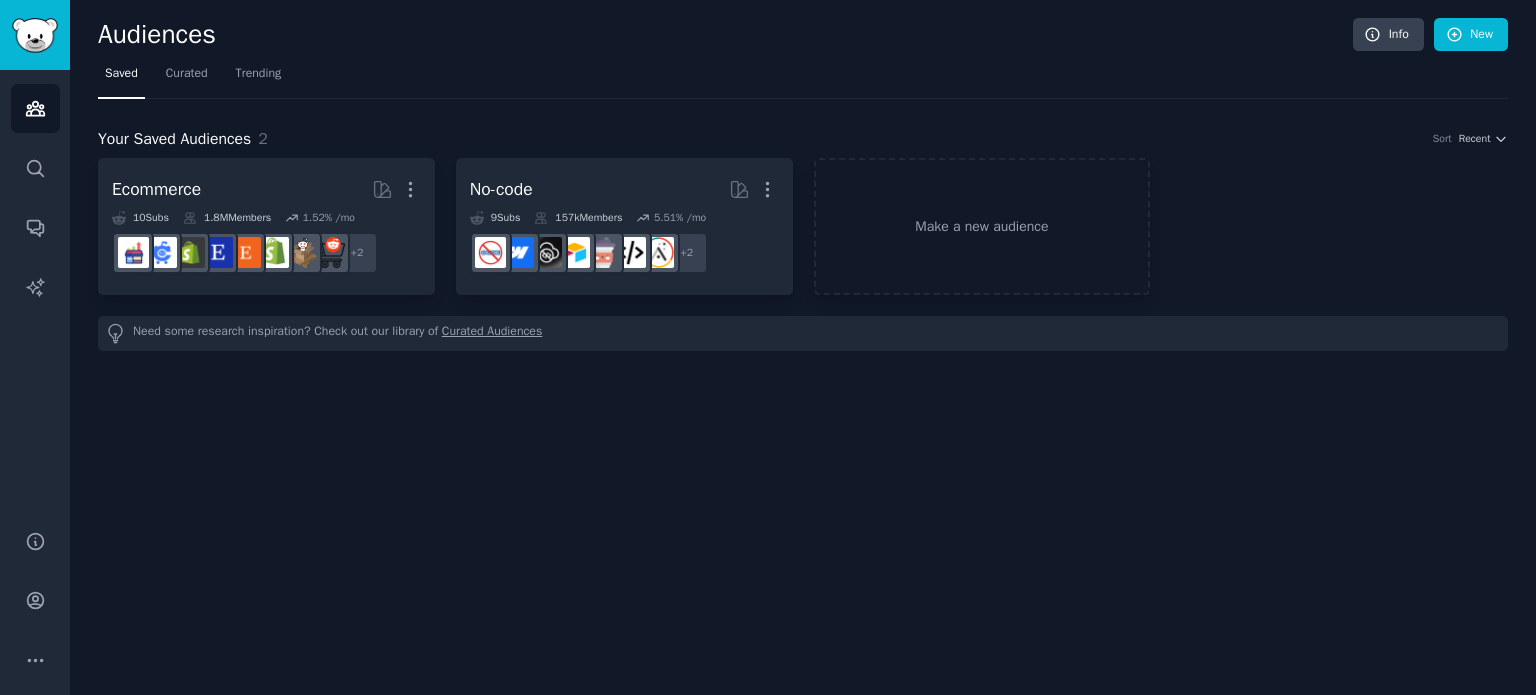click on "Curated Audiences" at bounding box center (492, 333) 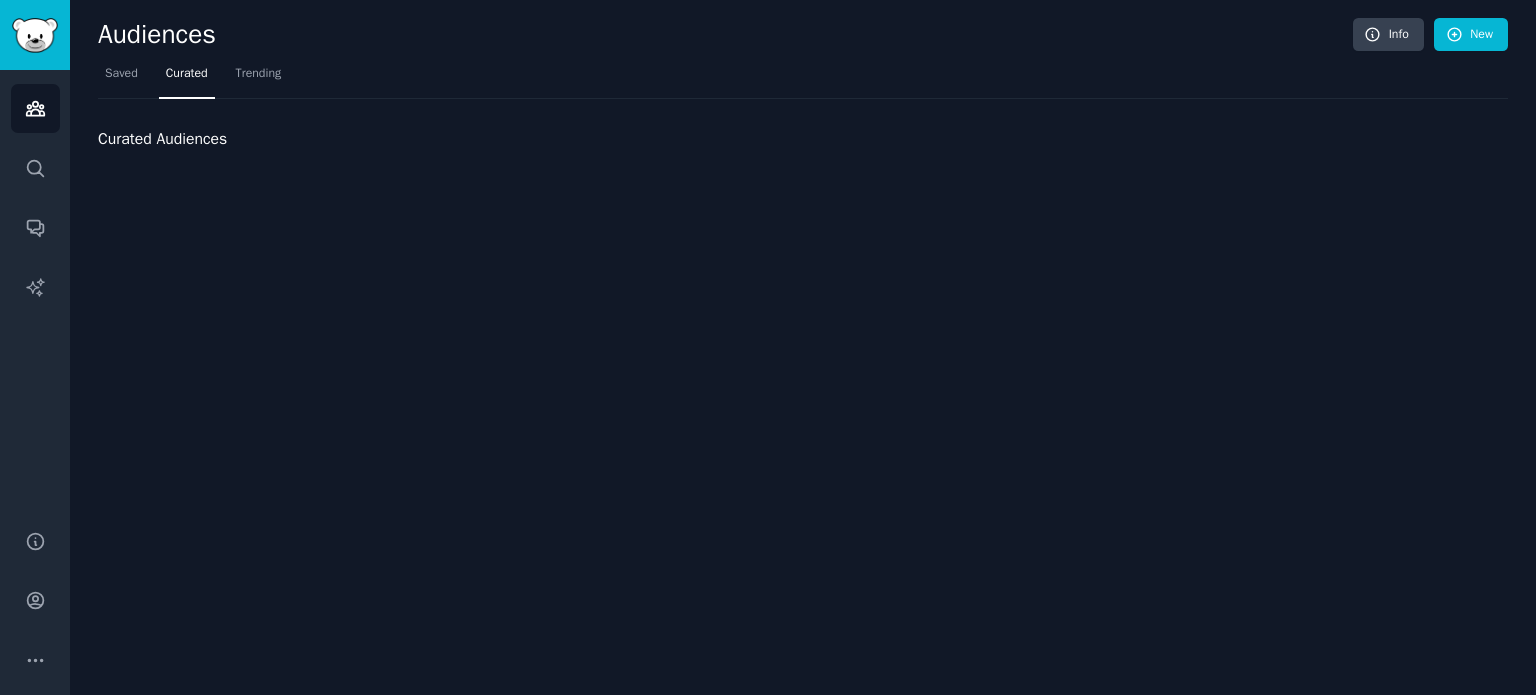 scroll, scrollTop: 0, scrollLeft: 0, axis: both 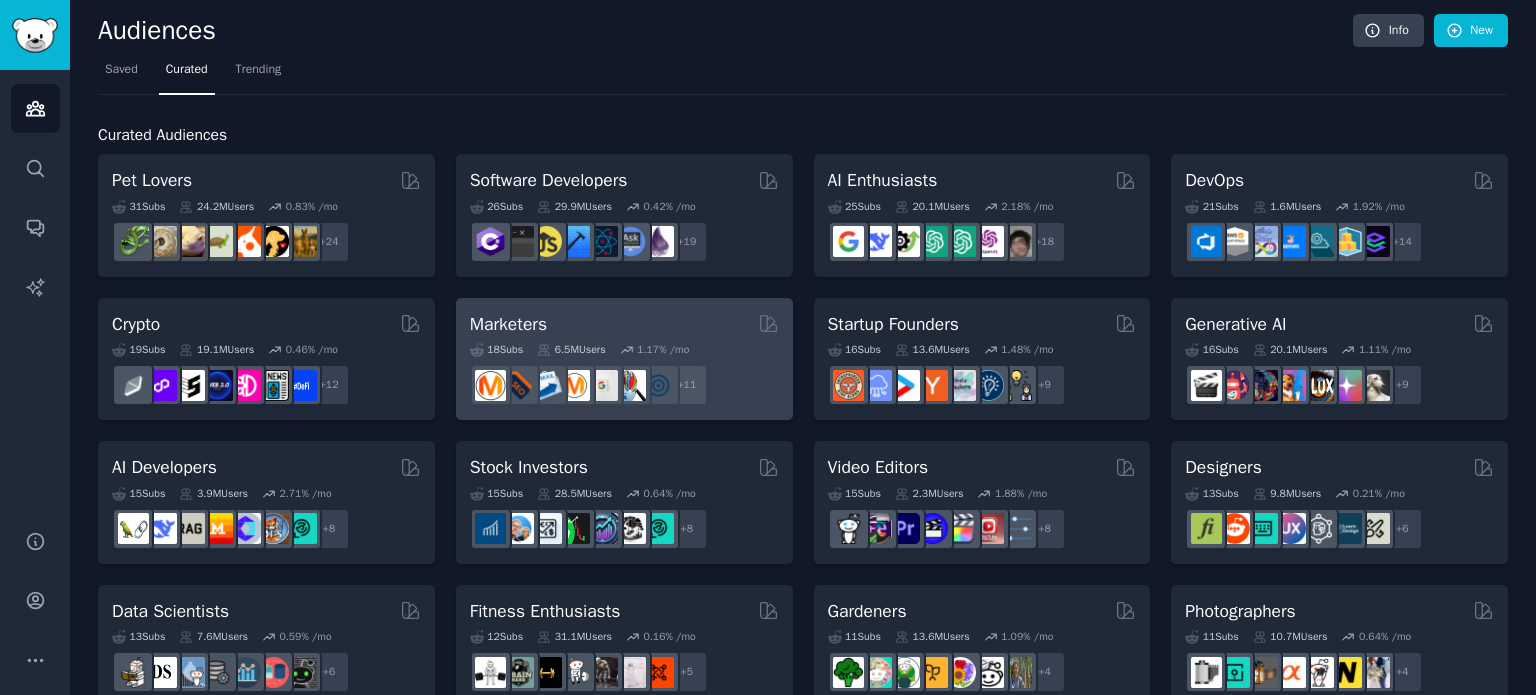 click on "Marketers Curated by [BRAND]" at bounding box center (624, 324) 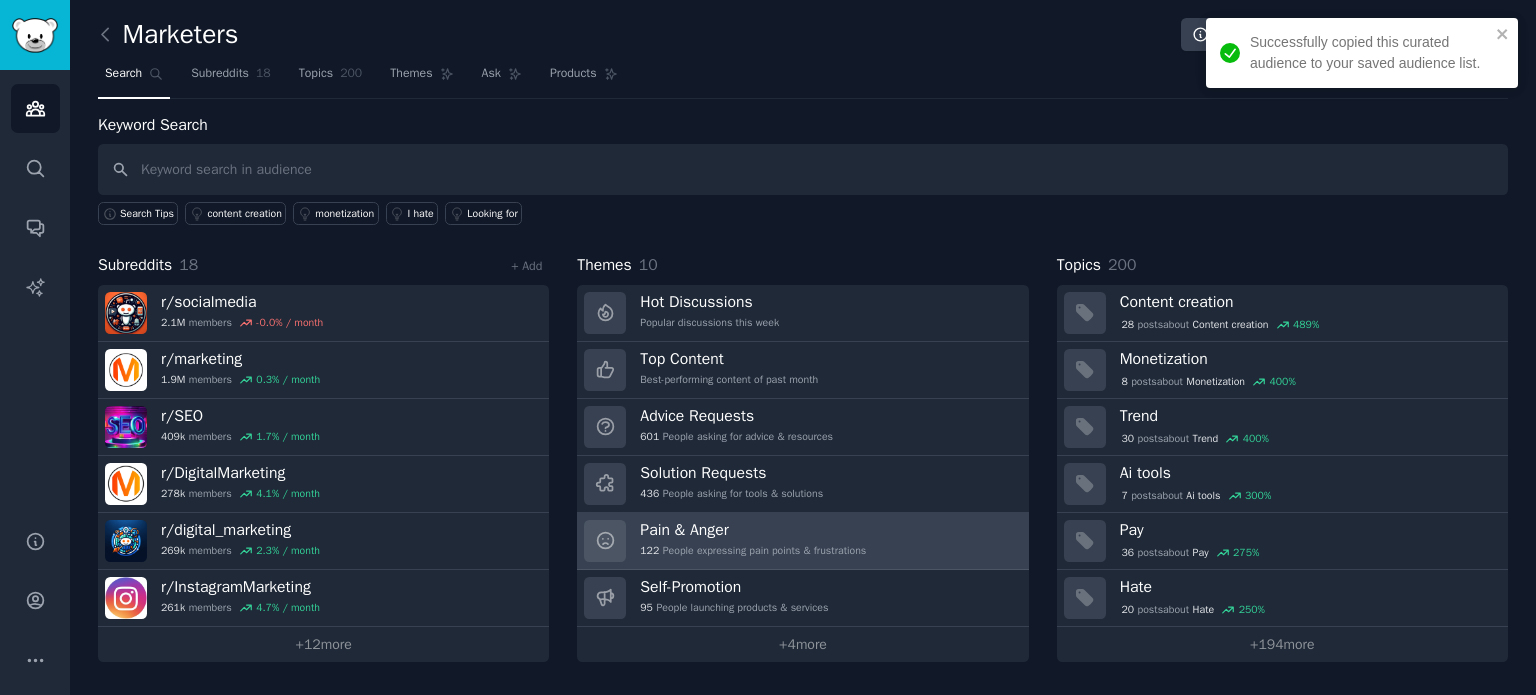 click on "[NUMBER] People expressing pain points & frustrations" at bounding box center (753, 551) 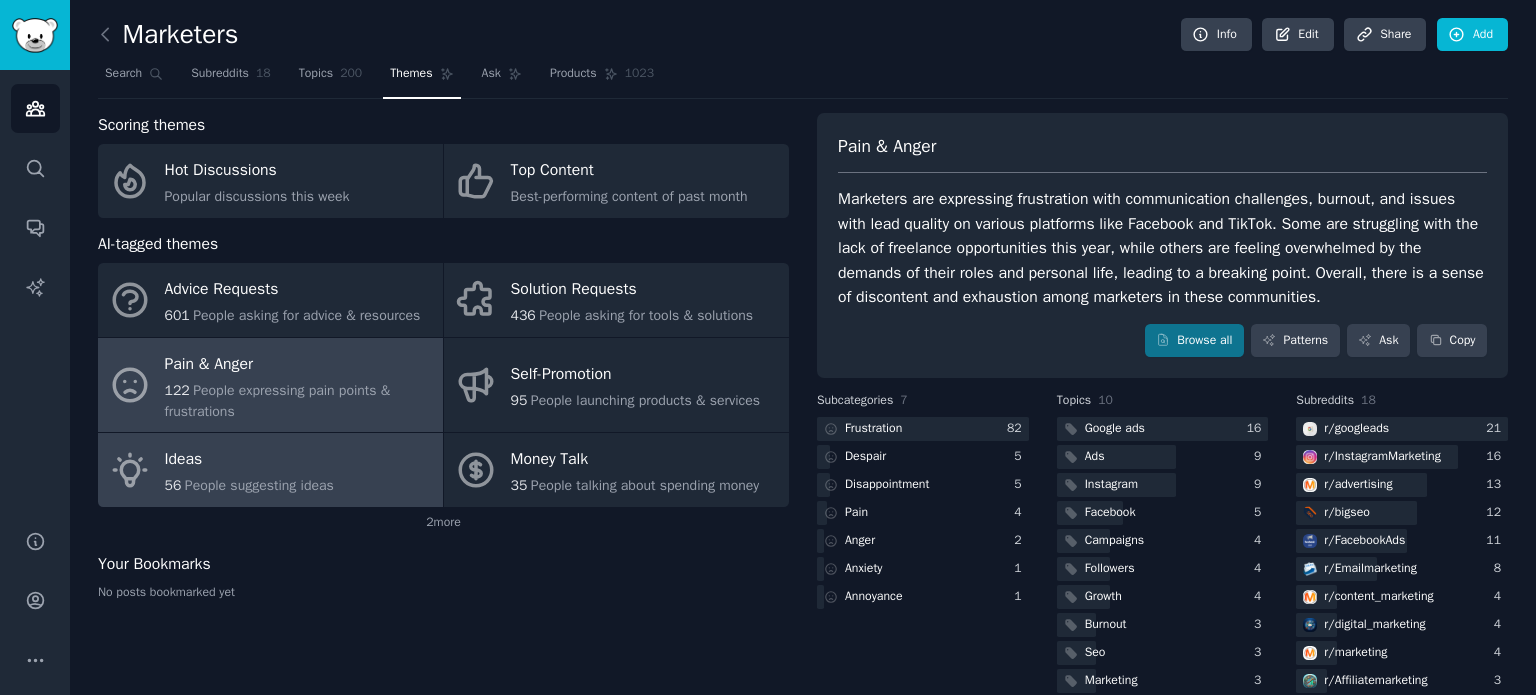 click on "Ideas" at bounding box center (249, 460) 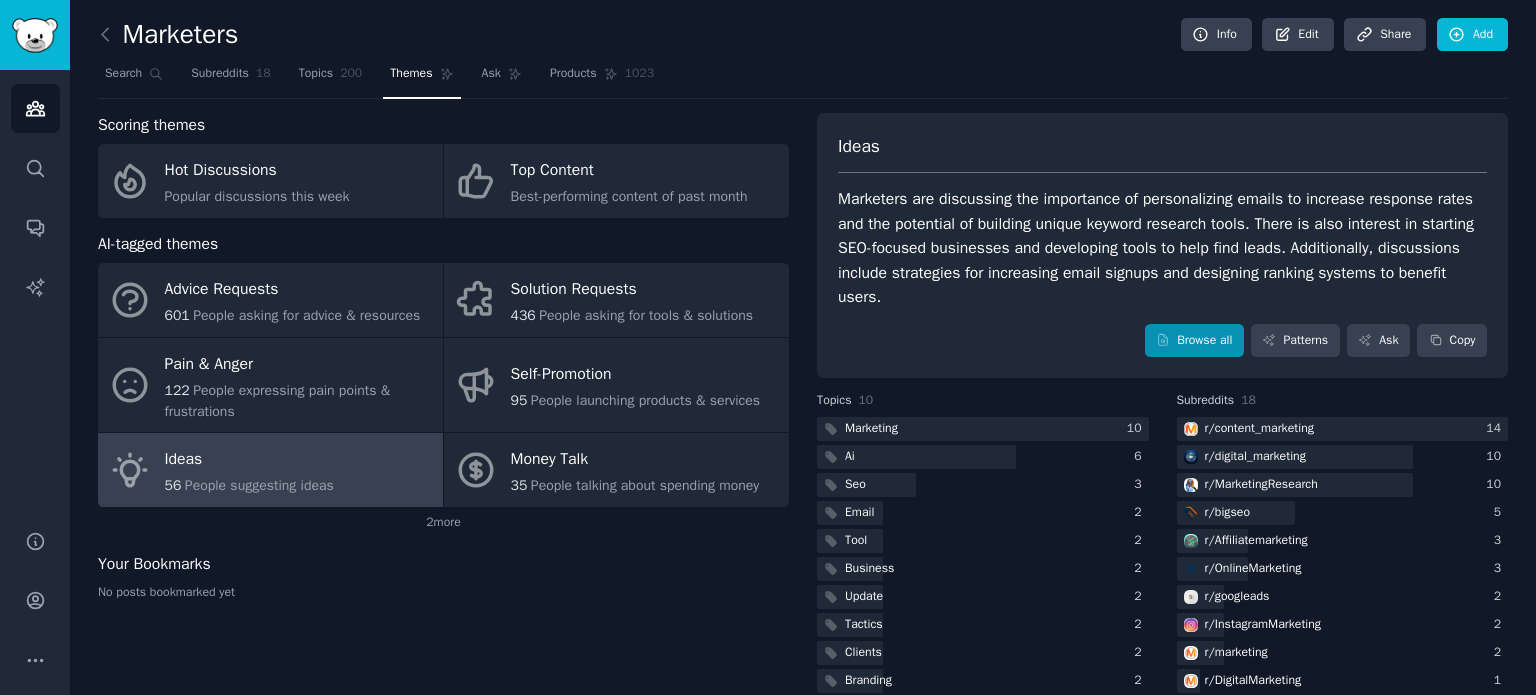 scroll, scrollTop: 140, scrollLeft: 0, axis: vertical 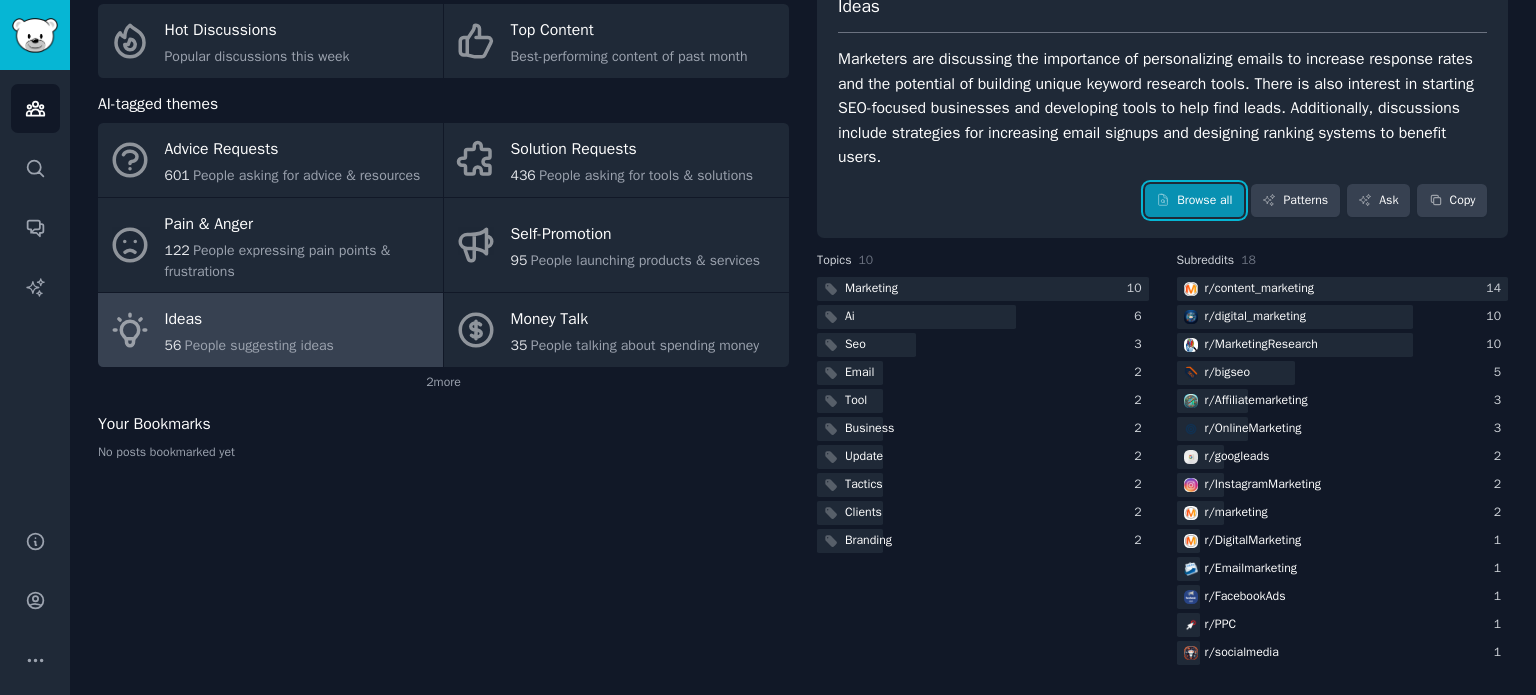 click on "Browse all" at bounding box center (1194, 201) 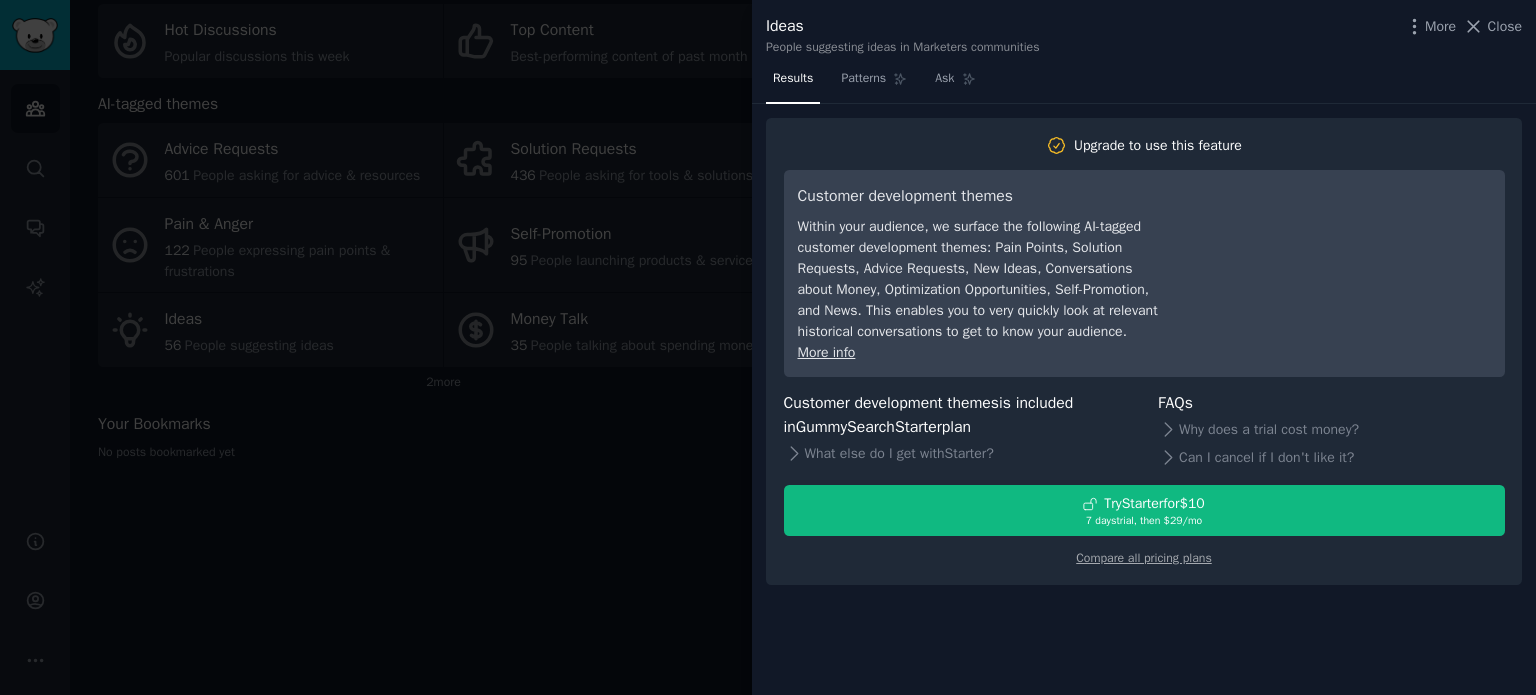click at bounding box center (768, 347) 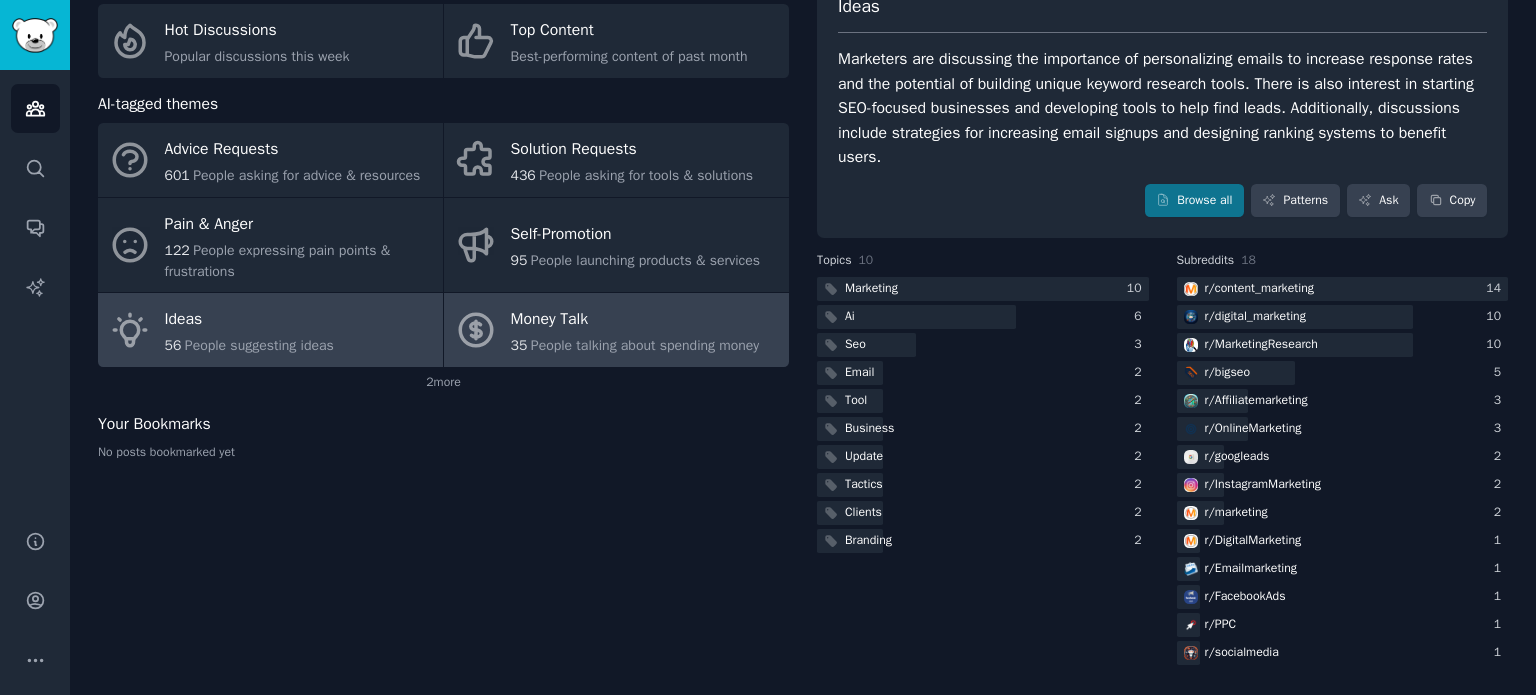 click on "People talking about spending money" at bounding box center (645, 345) 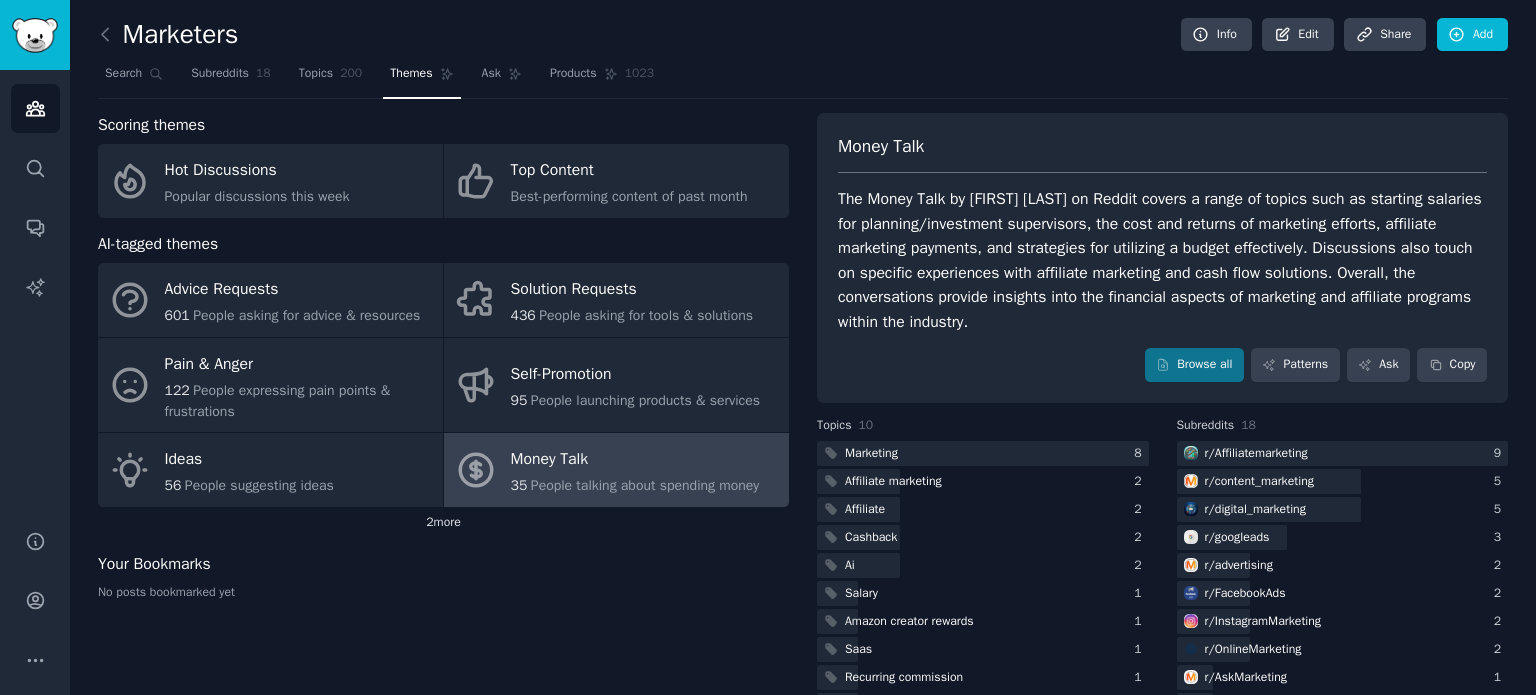 click on "2  more" 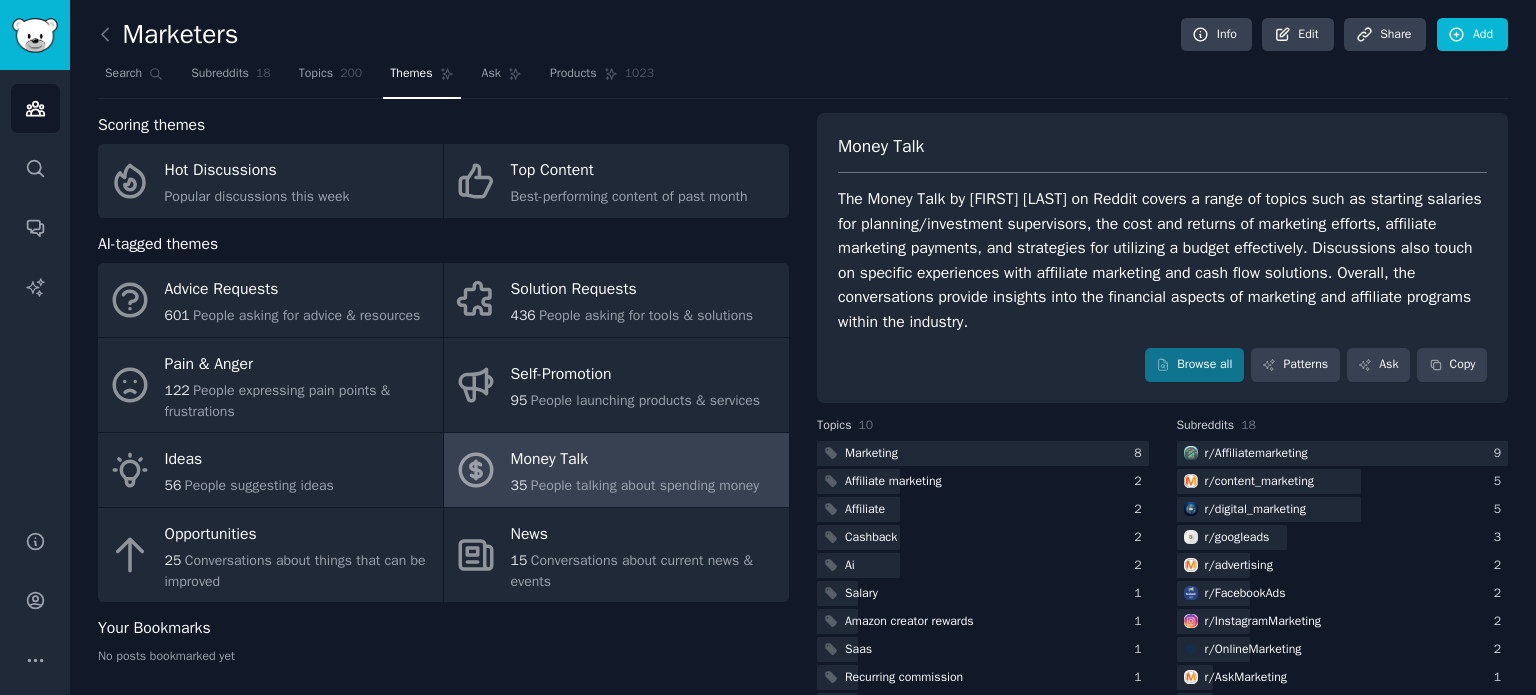 click on "Opportunities" at bounding box center [299, 534] 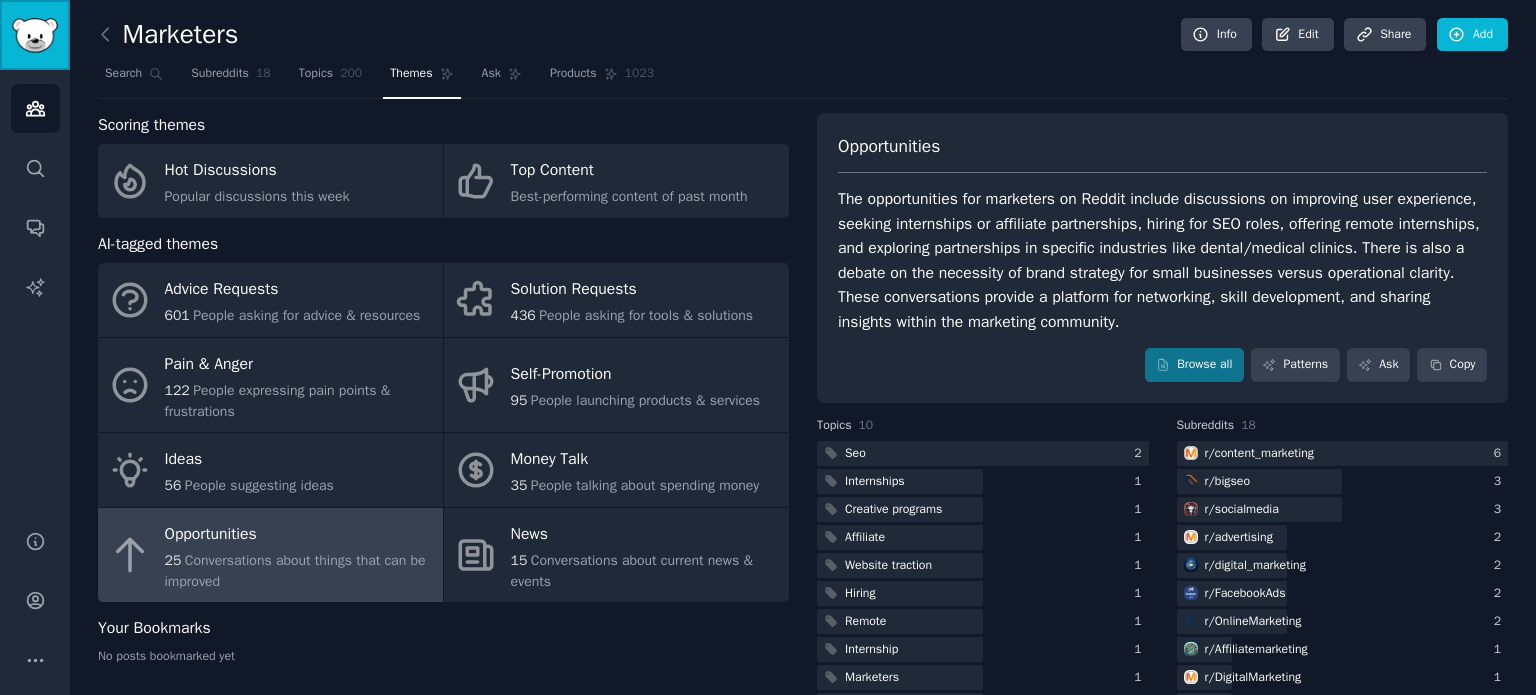 click at bounding box center [35, 35] 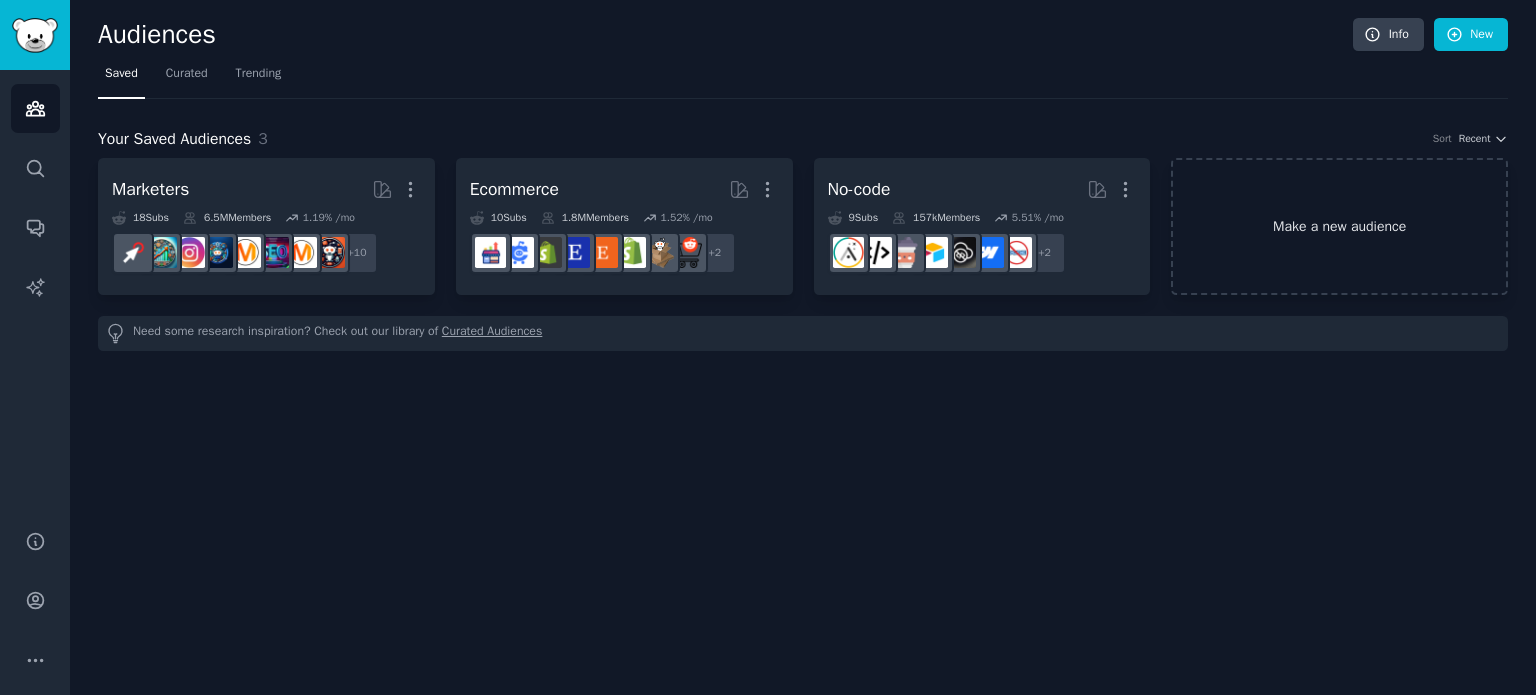 click on "Make a new audience" at bounding box center (1339, 226) 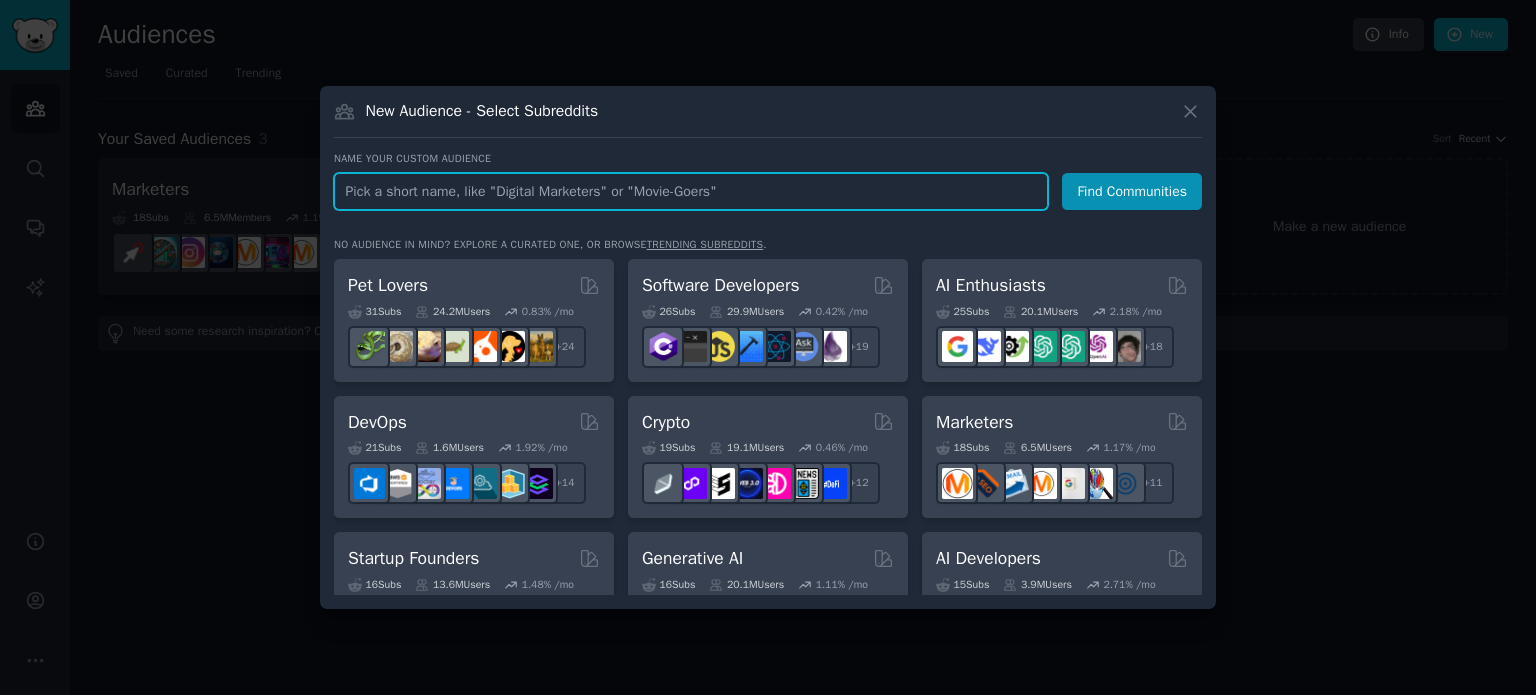 click at bounding box center [691, 191] 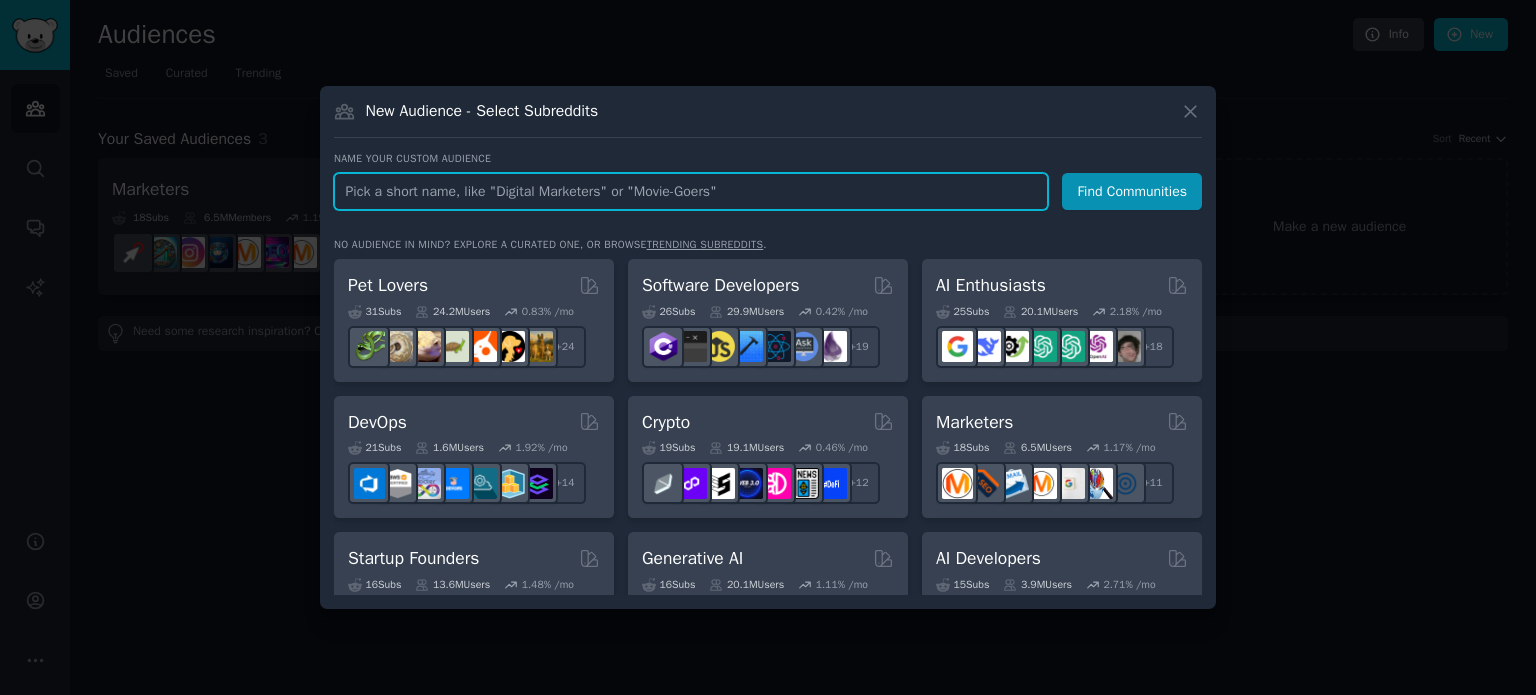 paste on "tool-centric" 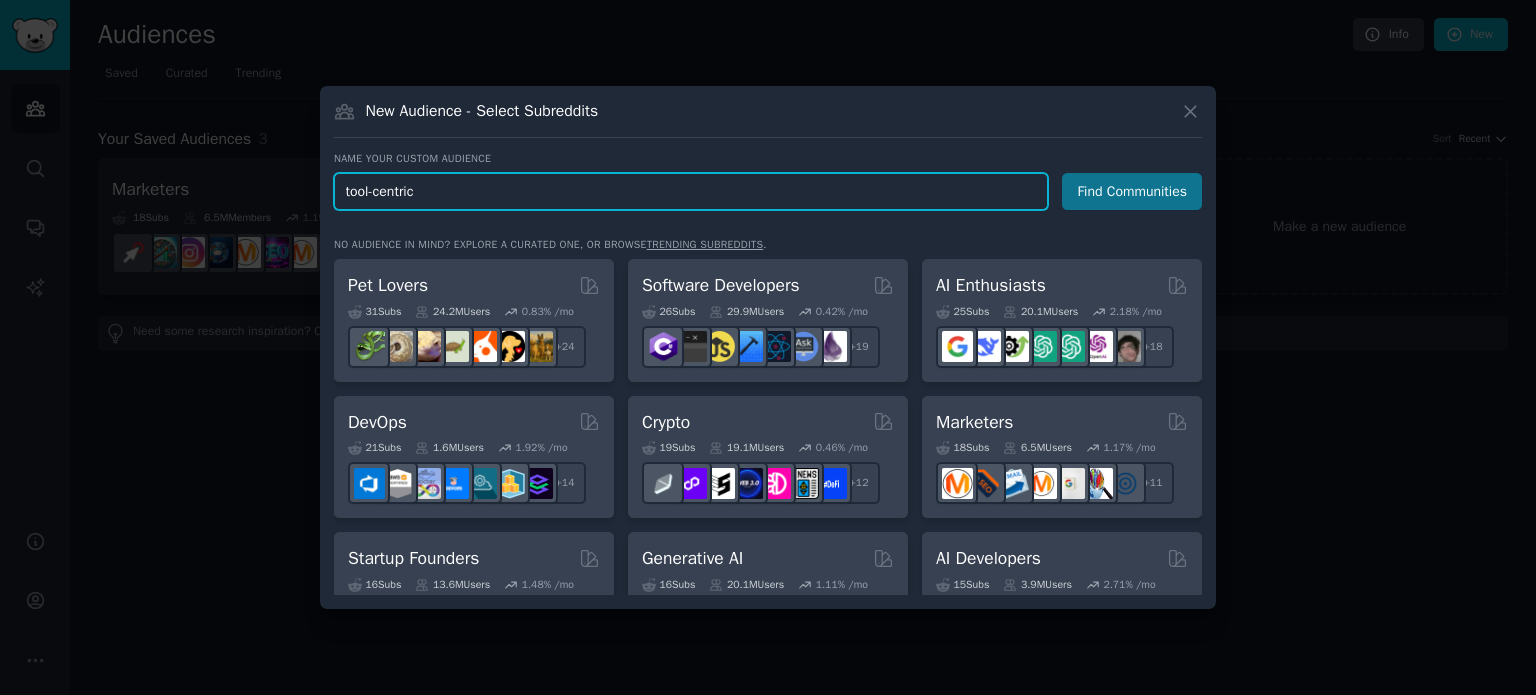 type on "tool-centric" 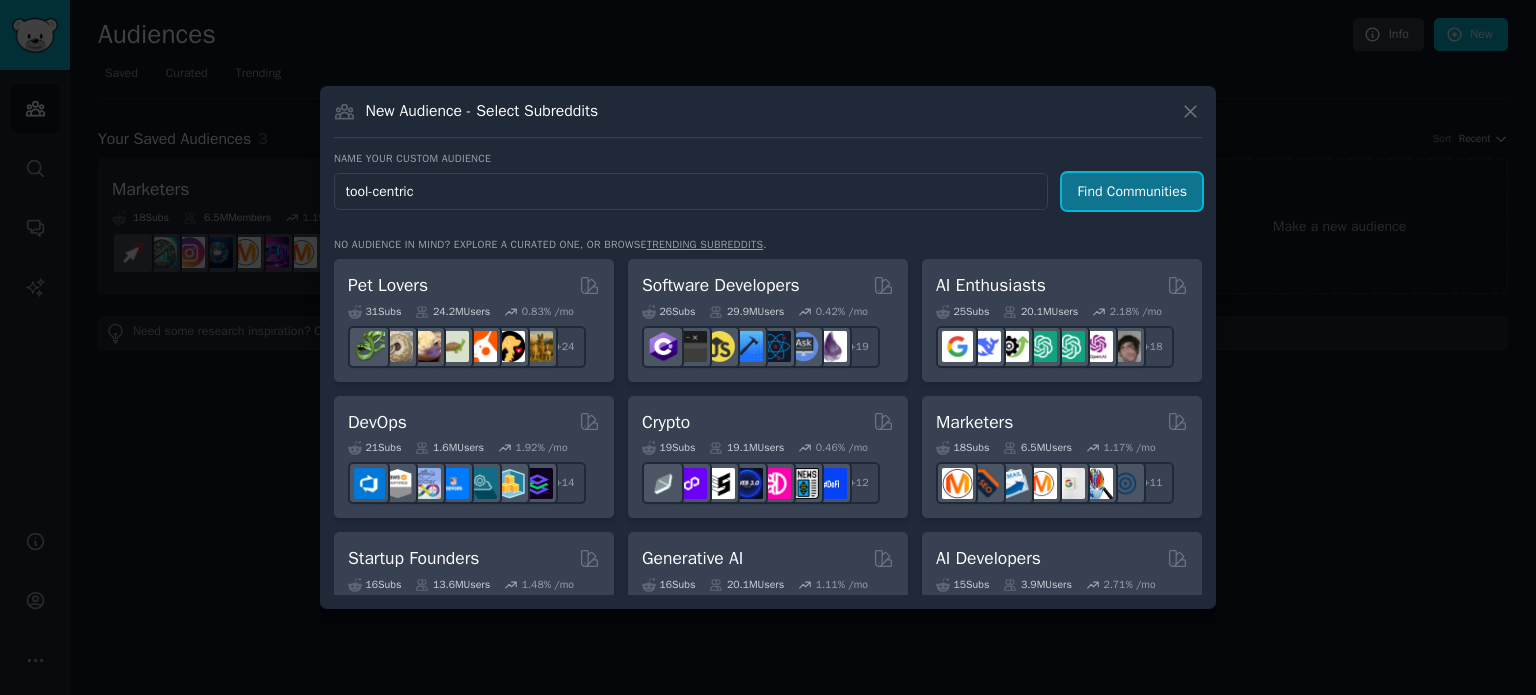 click on "Find Communities" at bounding box center (1132, 191) 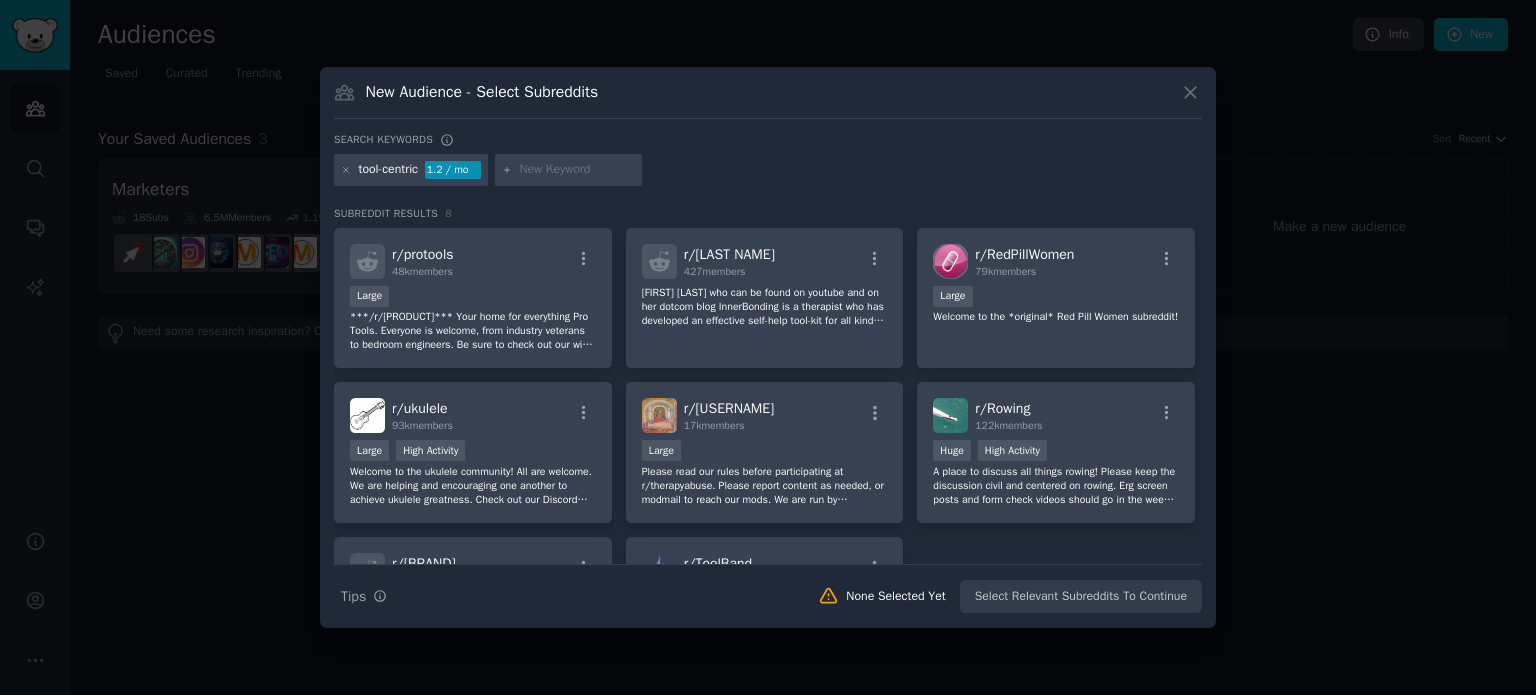 click at bounding box center (569, 170) 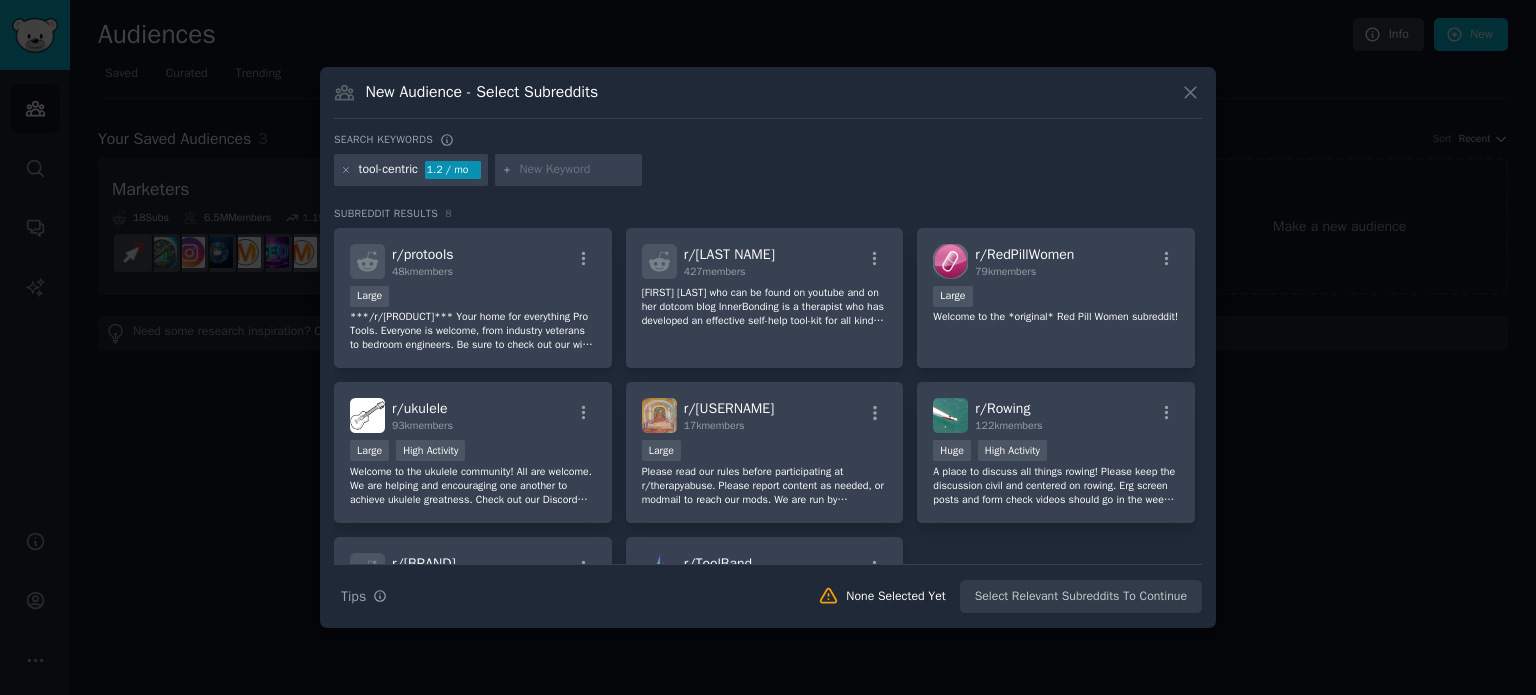 click at bounding box center (577, 170) 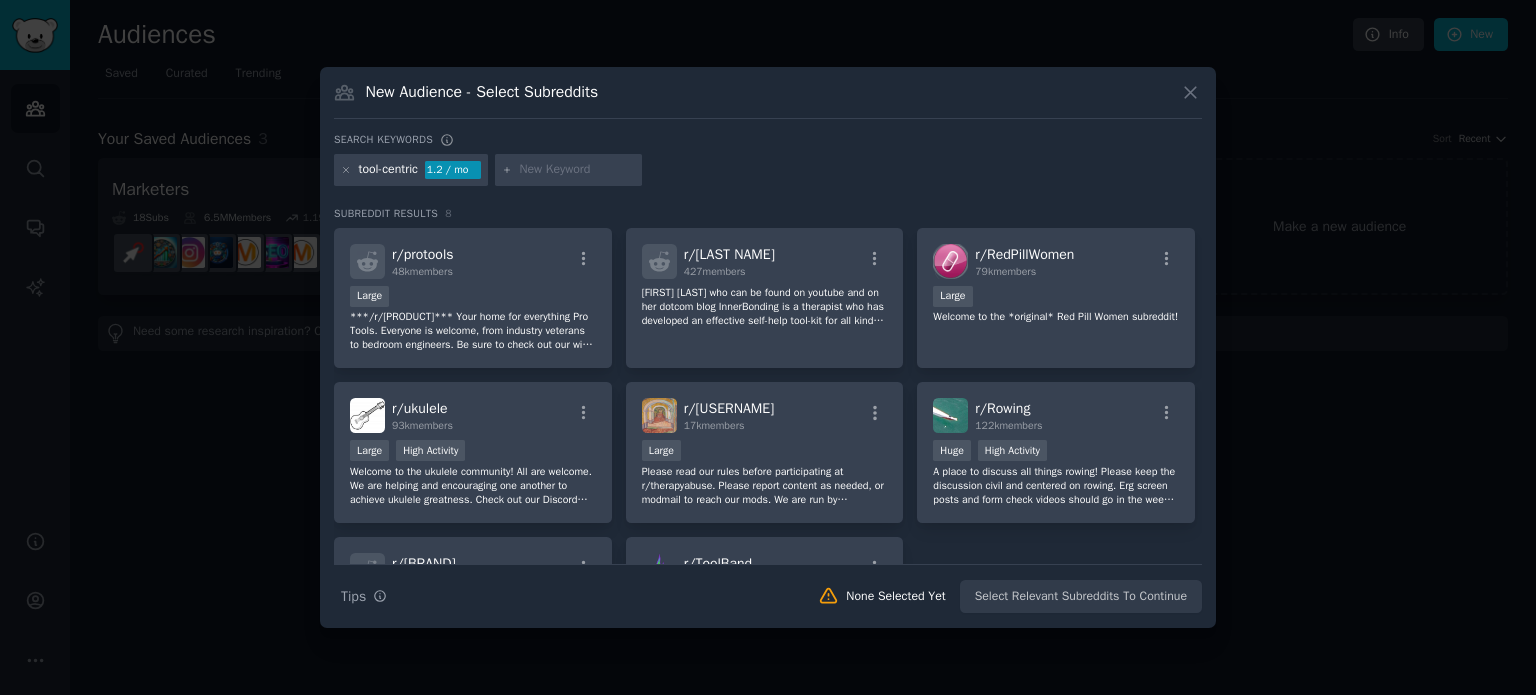 paste on "entrepreneurship" 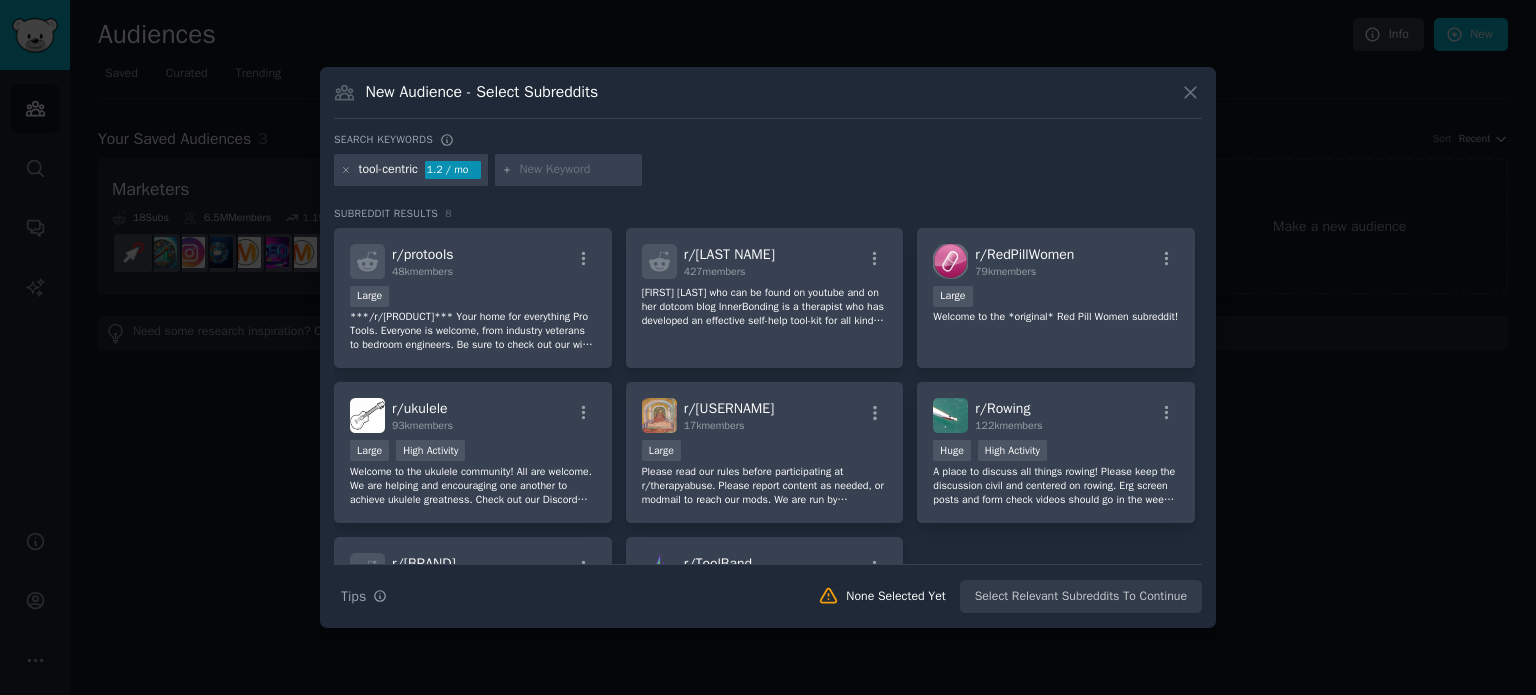 type on "entrepreneurship" 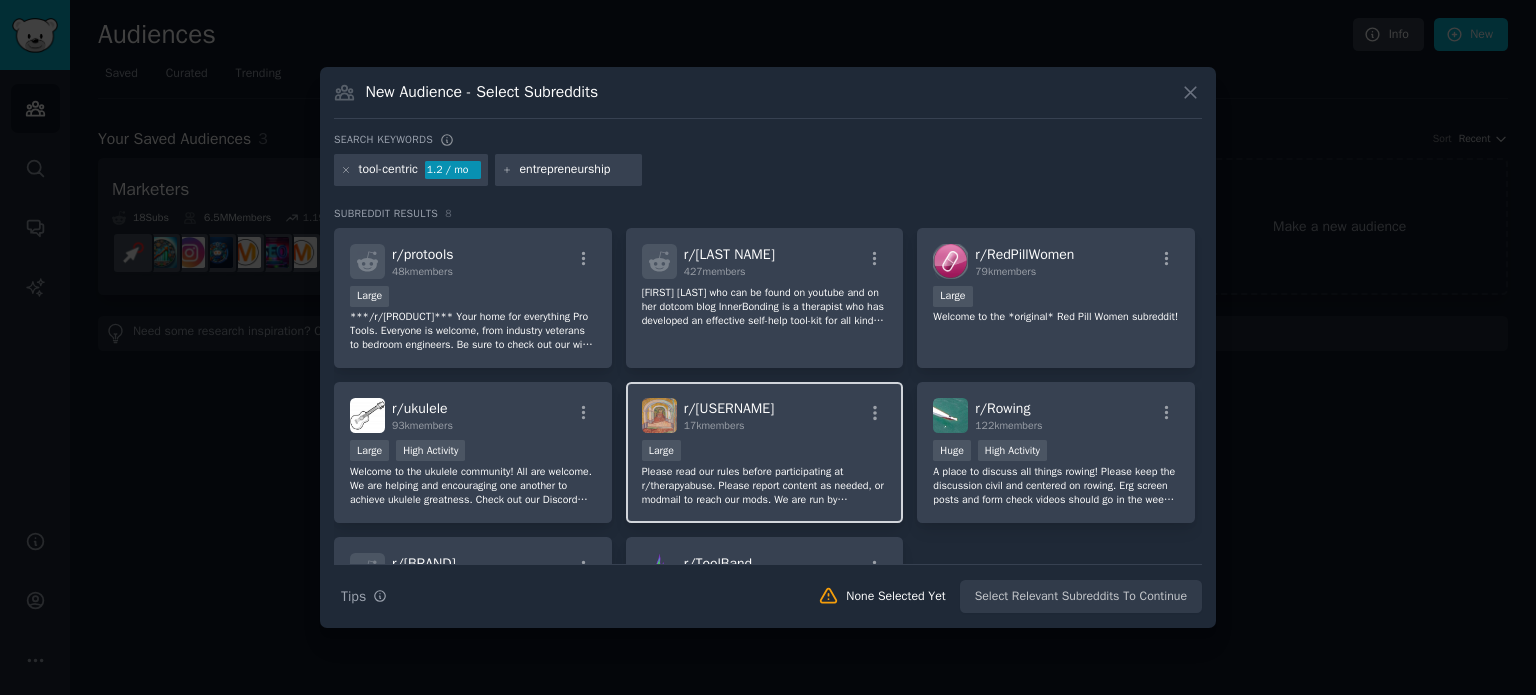 type 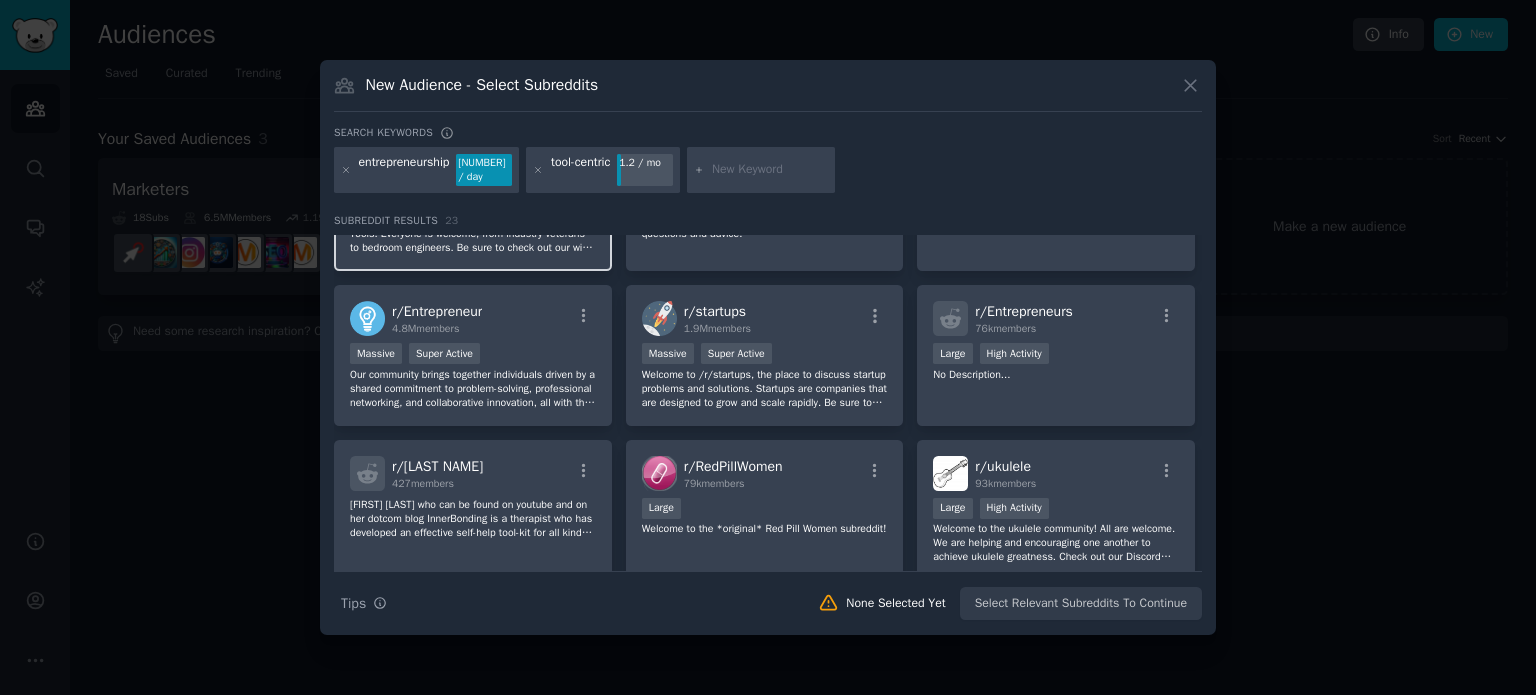 scroll, scrollTop: 0, scrollLeft: 0, axis: both 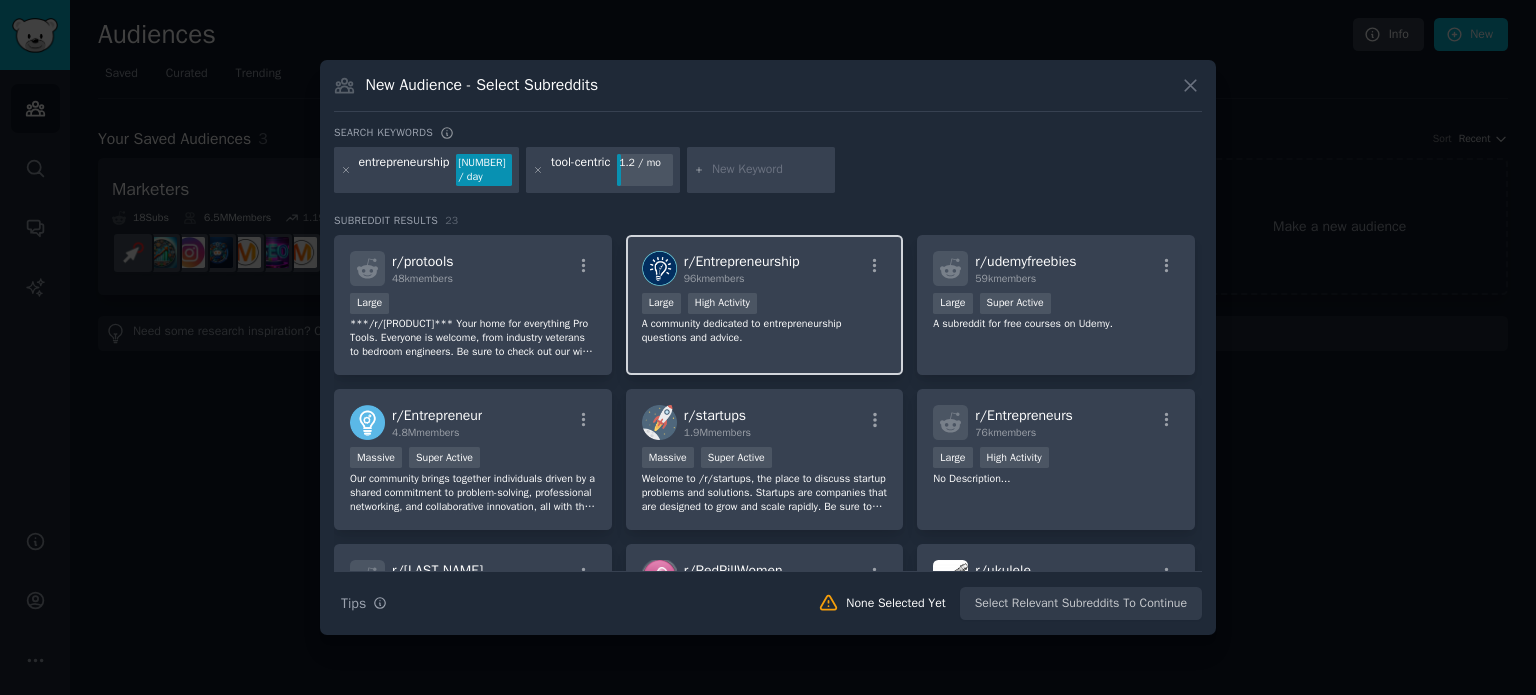 click on "r/ Entrepreneurship 96k  members Large High Activity A community dedicated to entrepreneurship questions and advice." at bounding box center [765, 305] 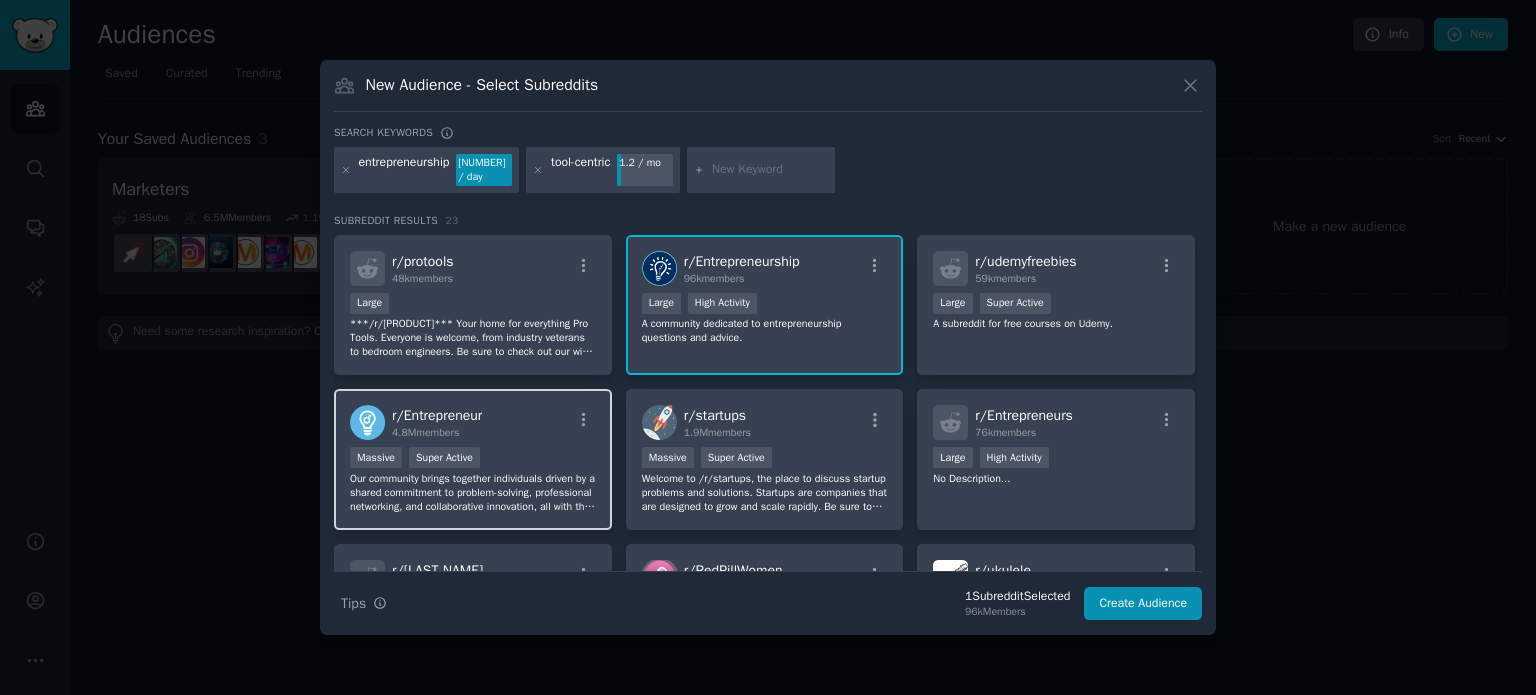 click on "r/ Entrepreneur 4.8M  members Massive Super Active Our community brings together individuals driven by a shared commitment to problem-solving, professional networking, and collaborative innovation, all with the goal of making a positive impact. We welcome a diverse range of pursuits, from side projects and small businesses to venture-backed startups and solo ventures. However, this is a space for genuine connection and exchange of ideas, not self-promotion. Please refrain from promoting personal blogs, consulting services, books, MLMs, opinions." at bounding box center (473, 459) 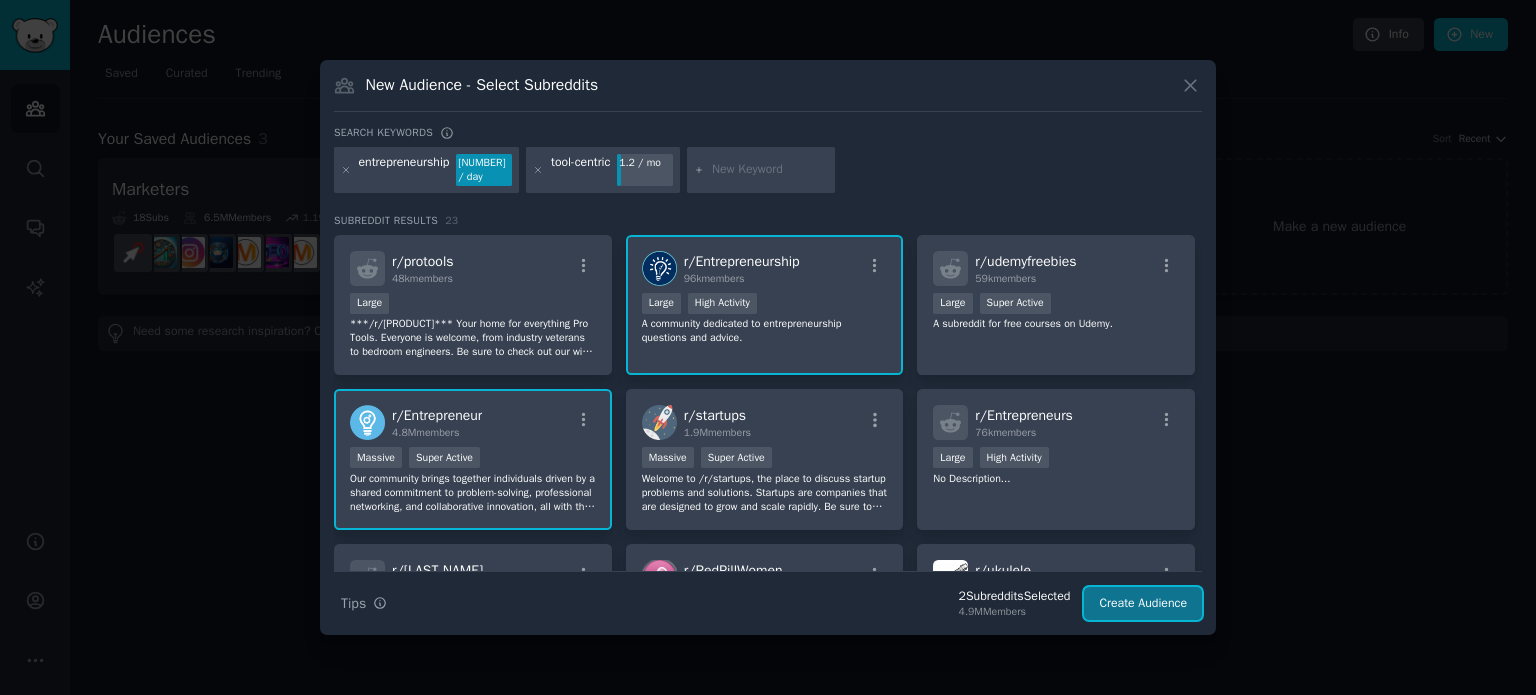 click on "Create Audience" at bounding box center [1143, 604] 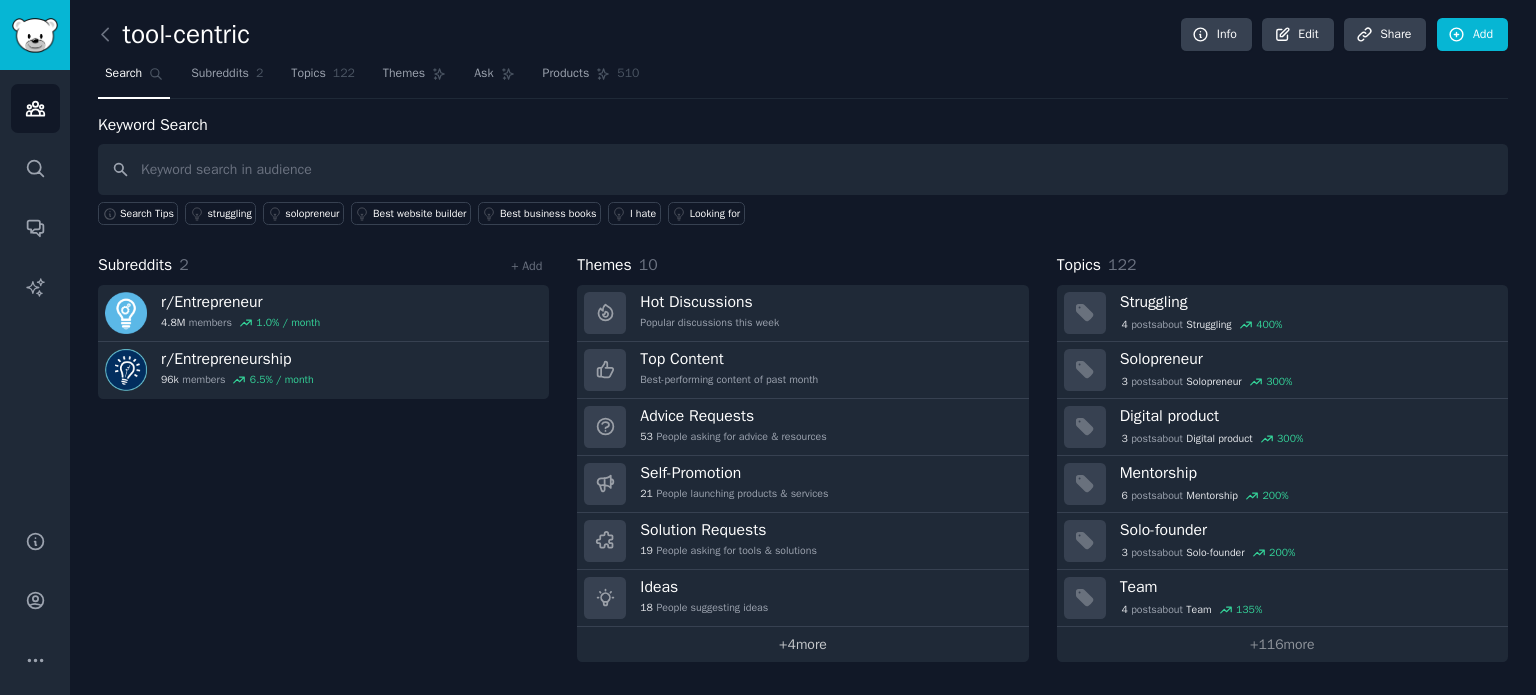 click on "+  4  more" at bounding box center (802, 644) 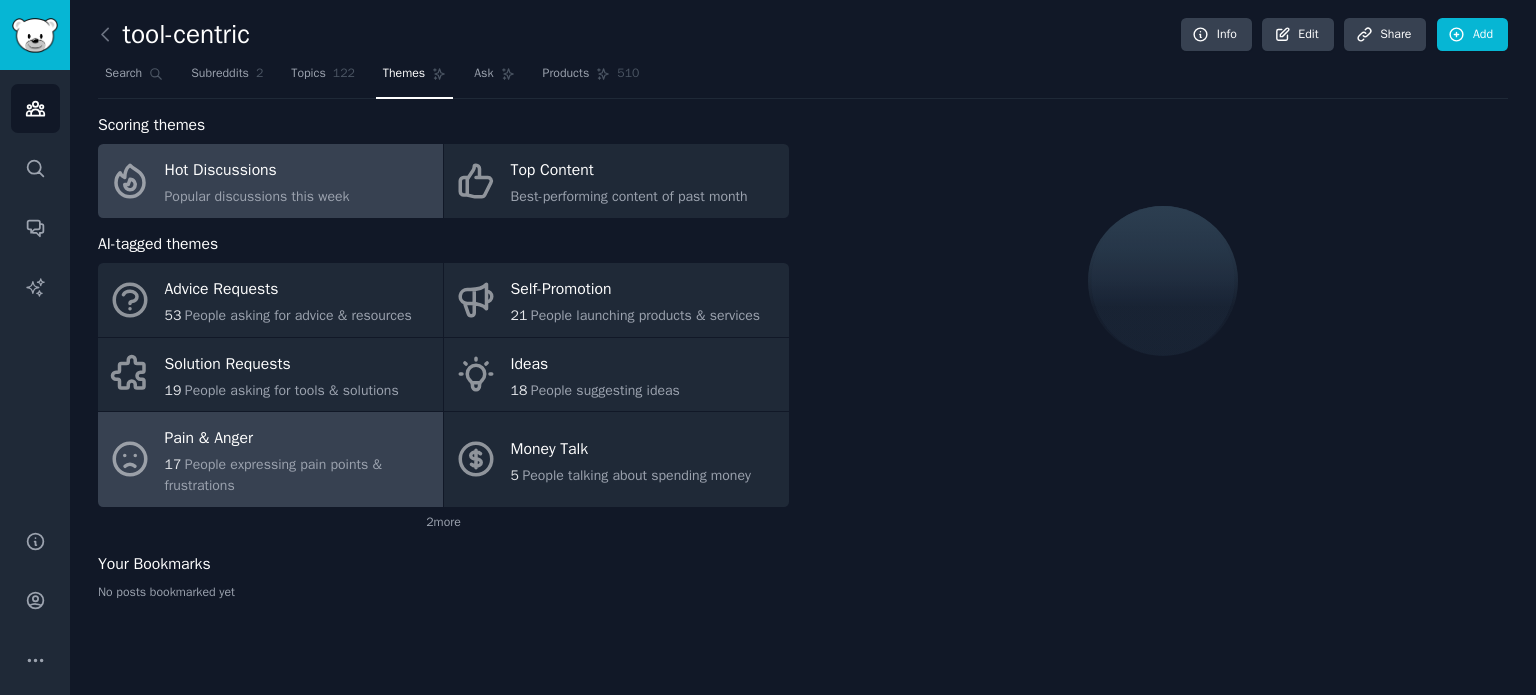 click on "Pain & Anger" at bounding box center [299, 439] 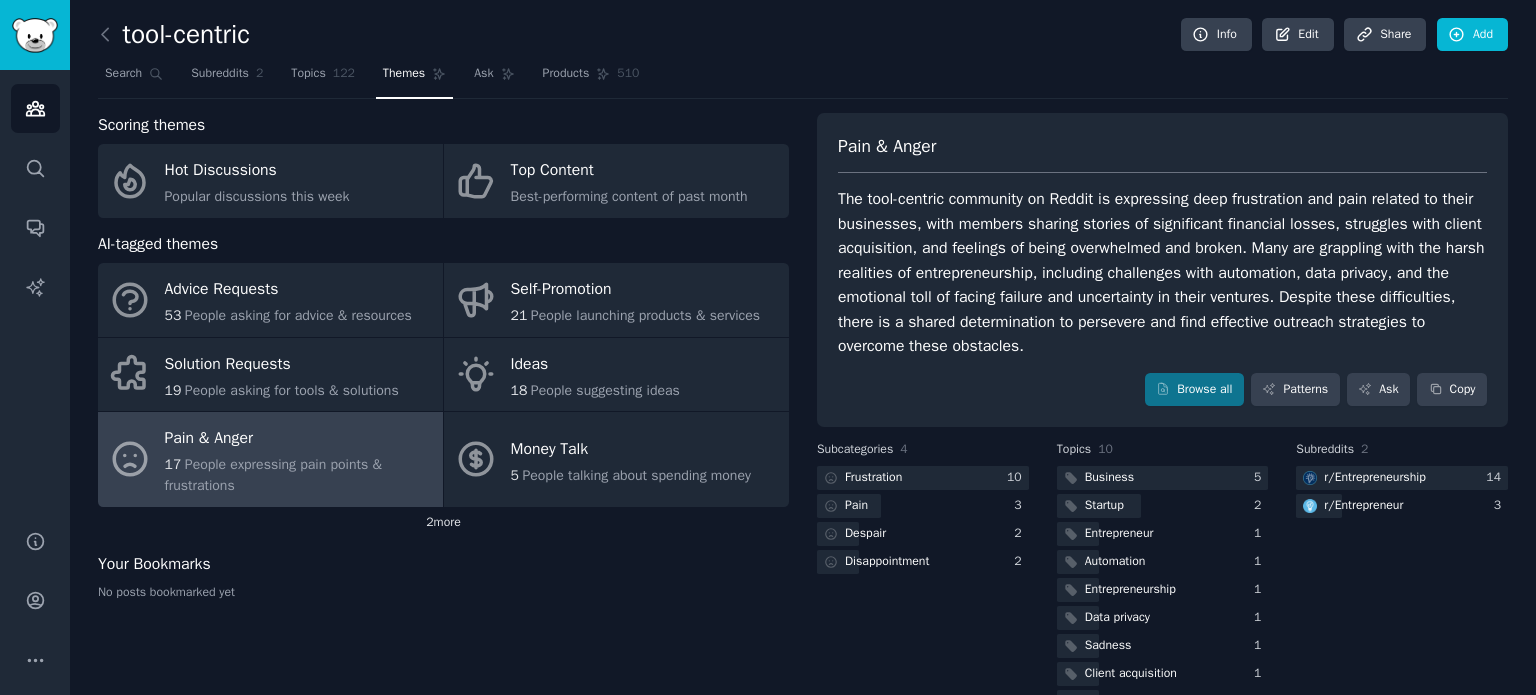 click on "2  more" 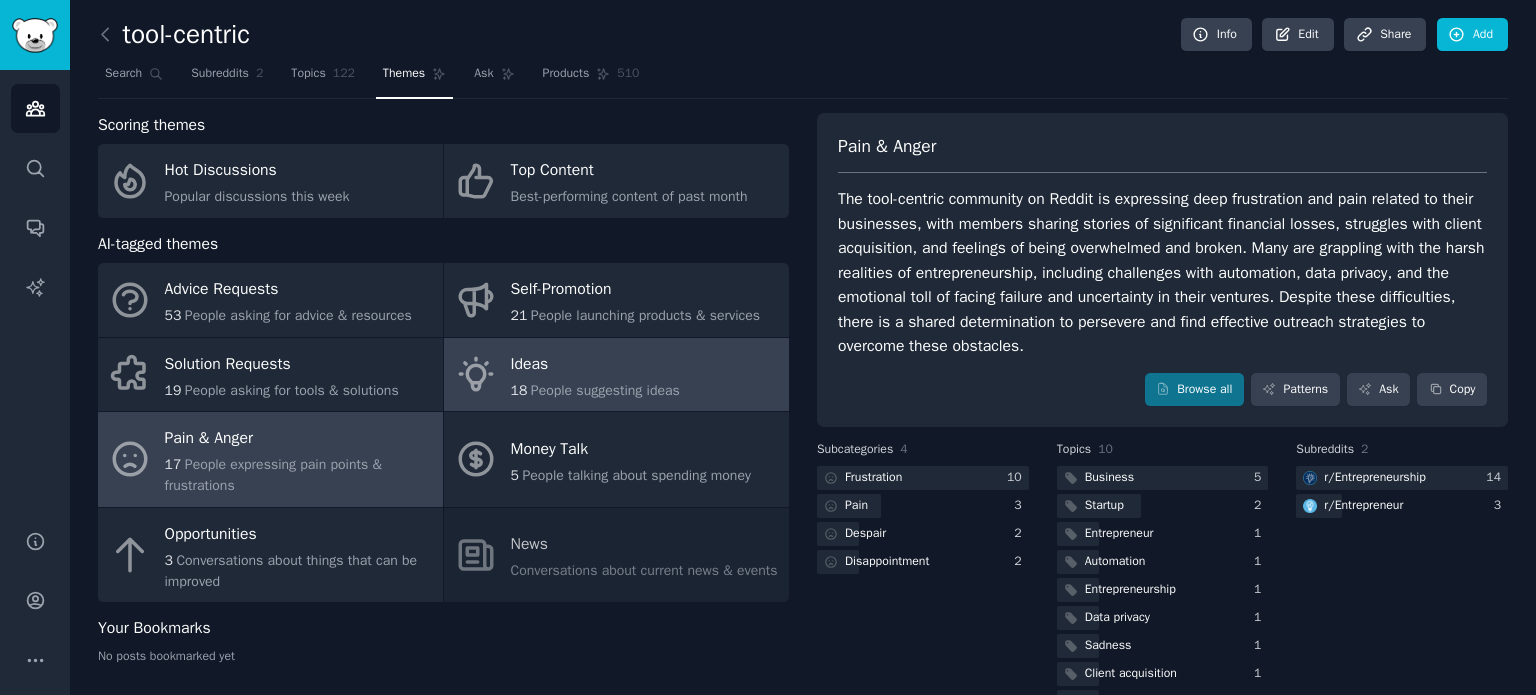 click on "Ideas" at bounding box center (595, 364) 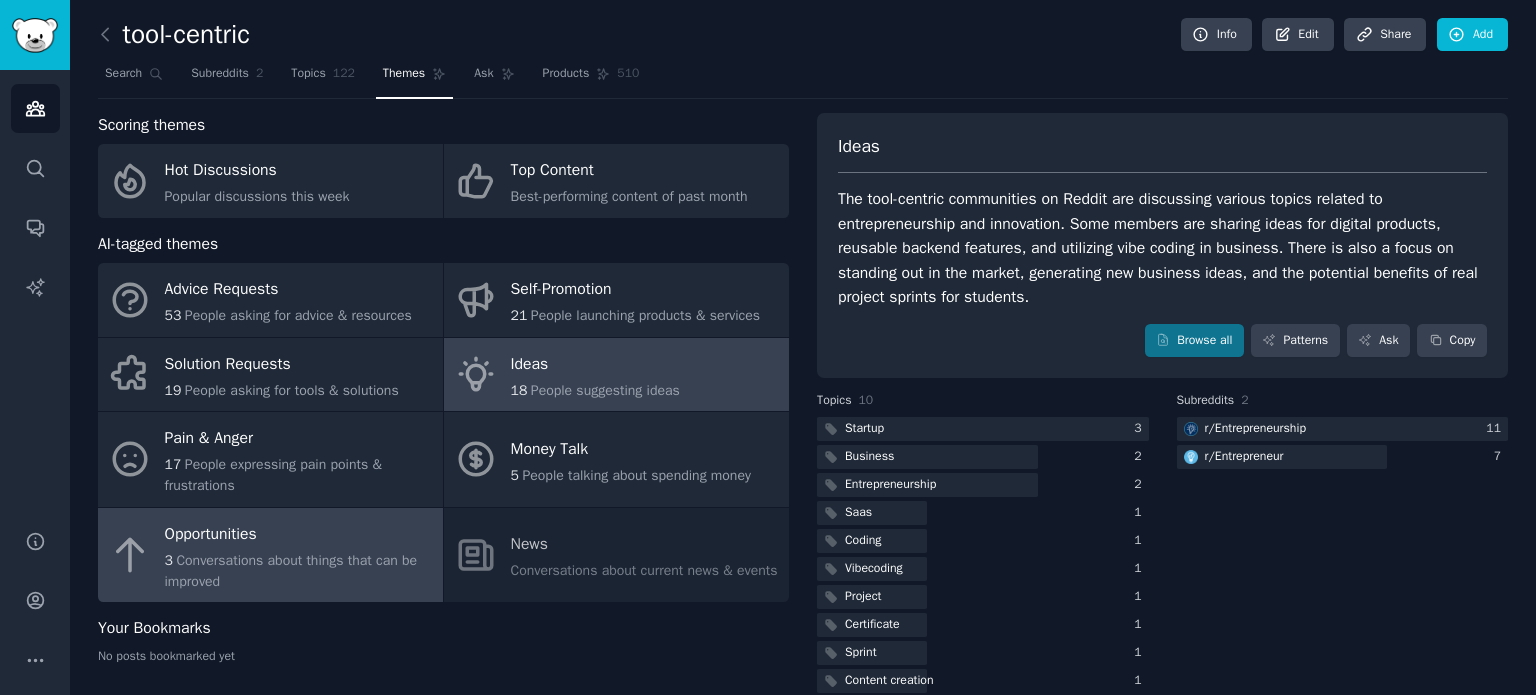scroll, scrollTop: 28, scrollLeft: 0, axis: vertical 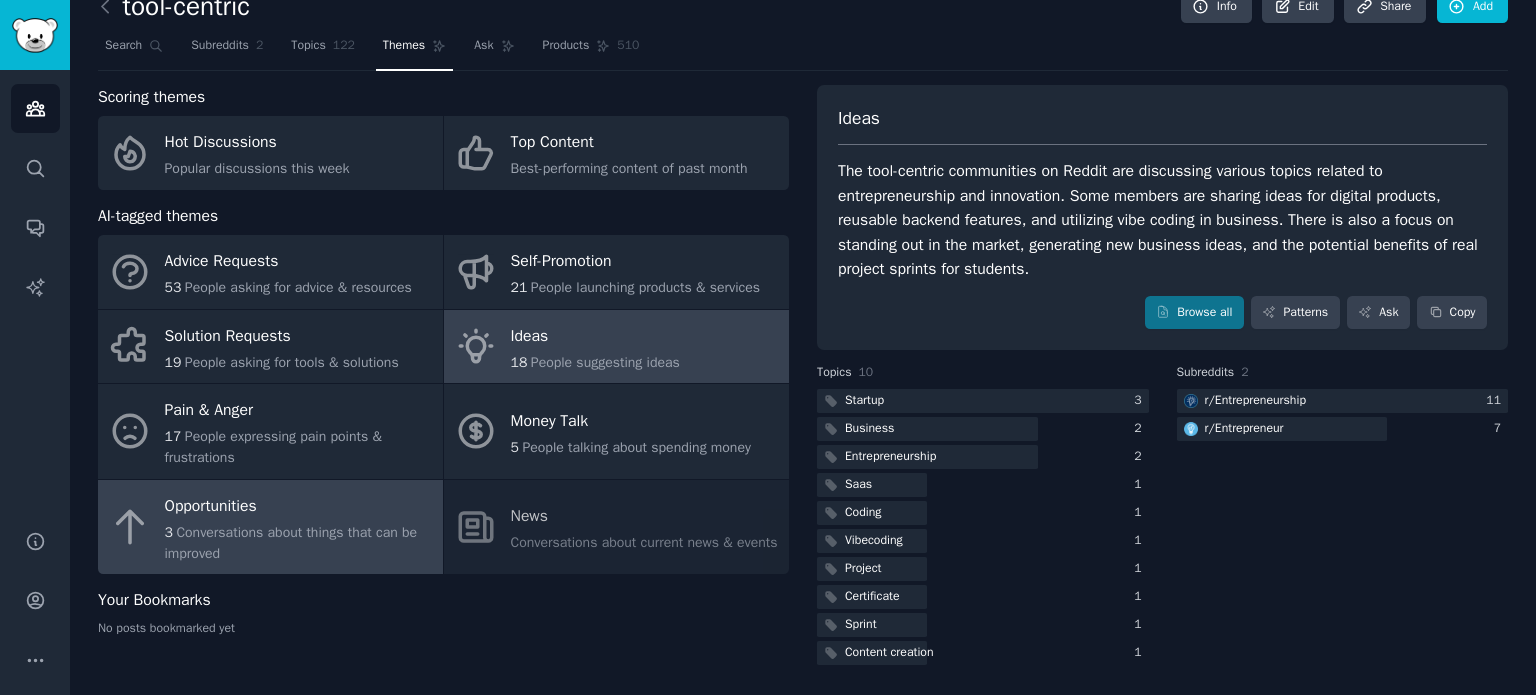 click on "Scoring themes Hot Discussions Popular discussions this week Top Content Best-performing content of past month AI-tagged themes Advice Requests 53 People asking for advice & resources Self-Promotion 21 People launching products & services Solution Requests 19 People asking for tools & solutions Ideas 18 People suggesting ideas Pain & Anger 17 People expressing pain points & frustrations Money Talk 5 People talking about spending money Opportunities 3 Conversations about things that can be improved News Conversations about current news & events Your Bookmarks No posts bookmarked yet" at bounding box center (443, 377) 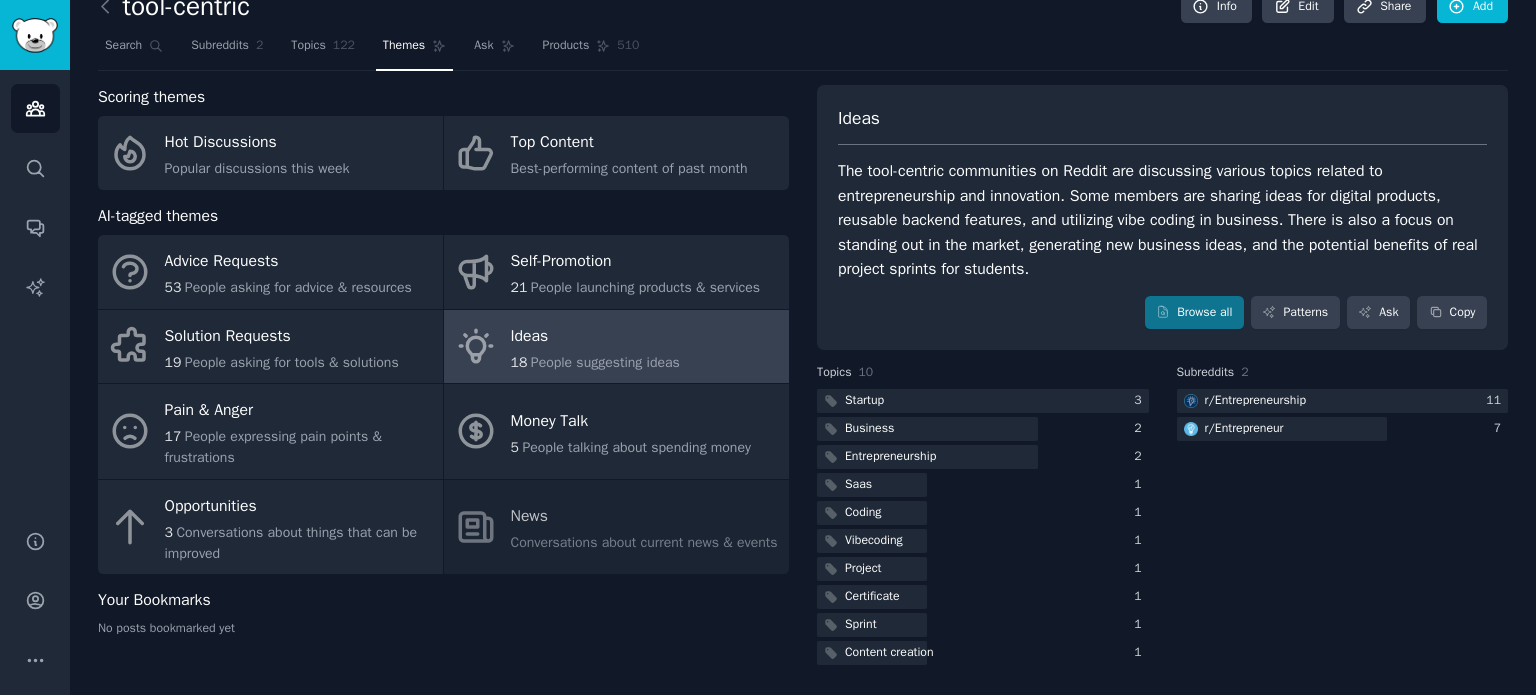 scroll, scrollTop: 0, scrollLeft: 0, axis: both 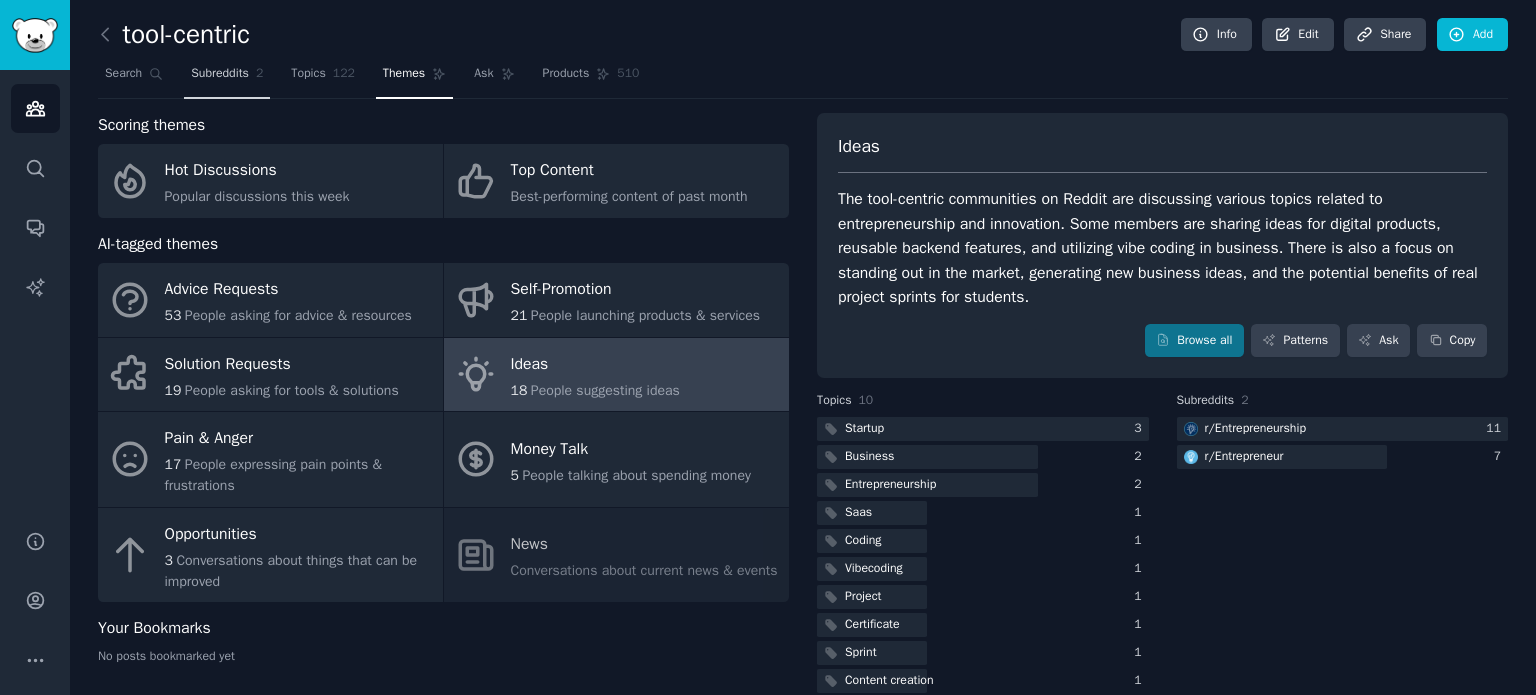 click on "Subreddits" at bounding box center [220, 74] 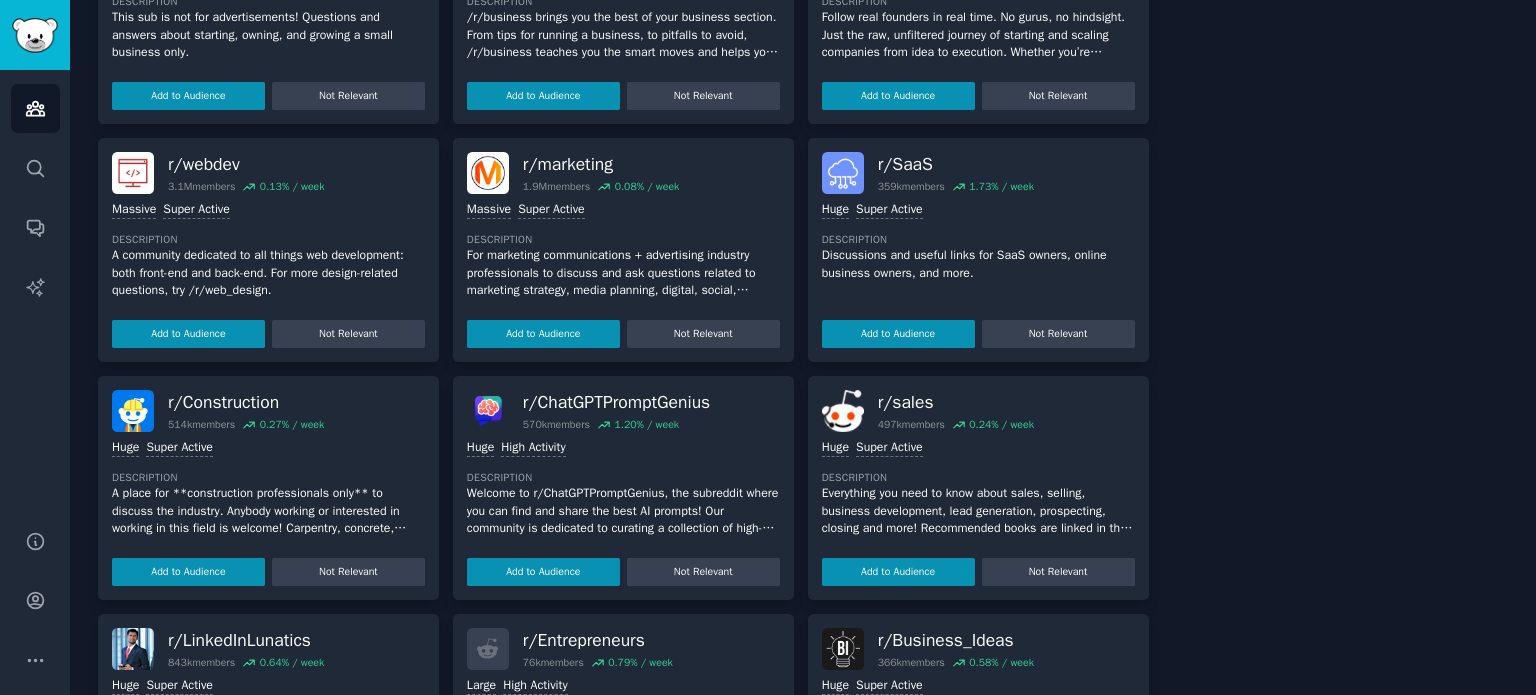 scroll, scrollTop: 488, scrollLeft: 0, axis: vertical 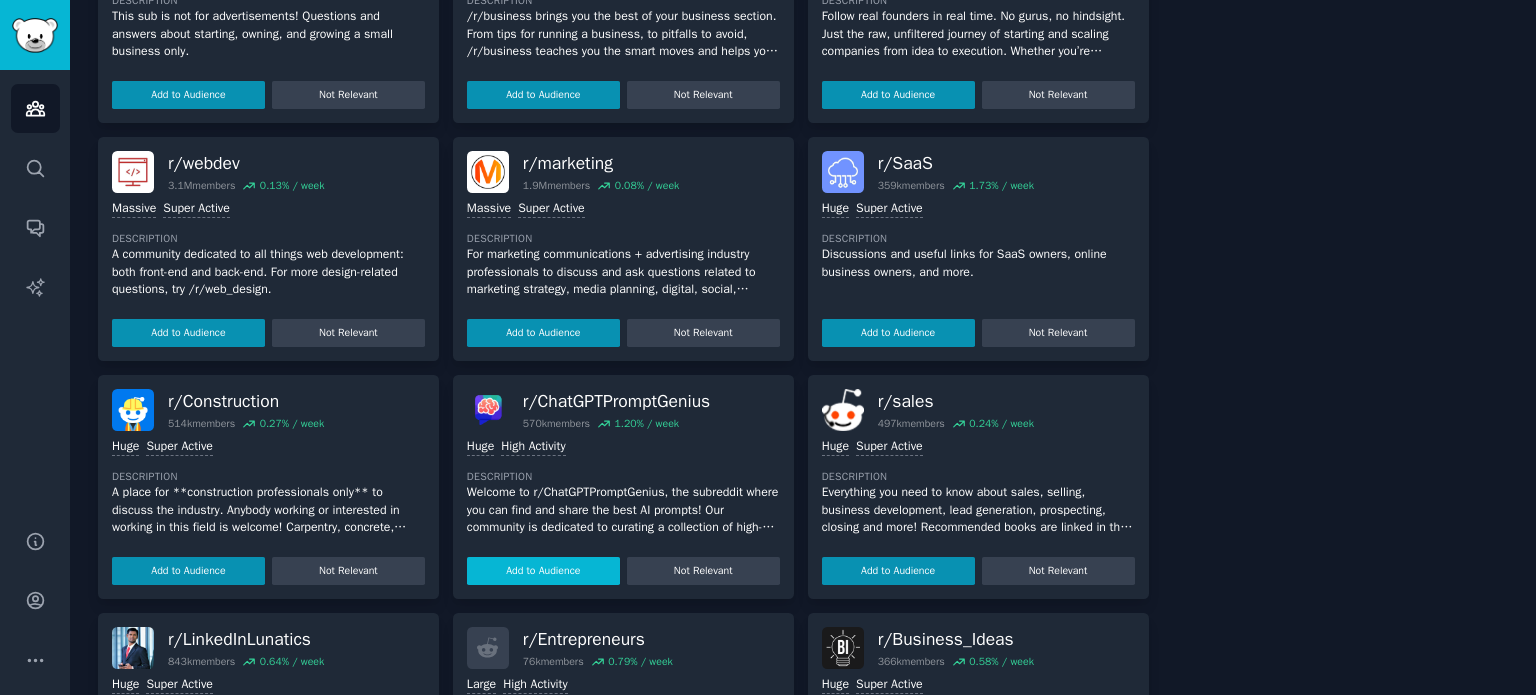 click on "Add to Audience" at bounding box center [543, 571] 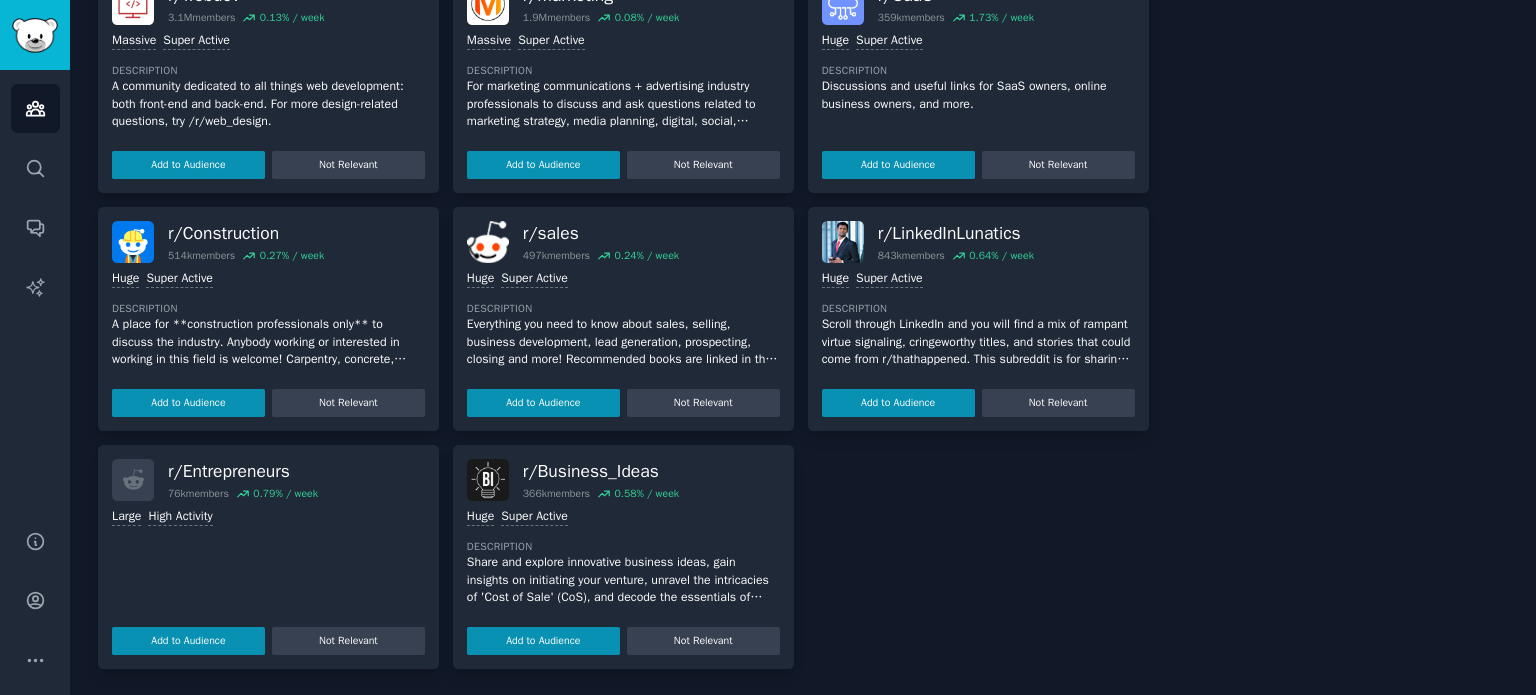 scroll, scrollTop: 655, scrollLeft: 0, axis: vertical 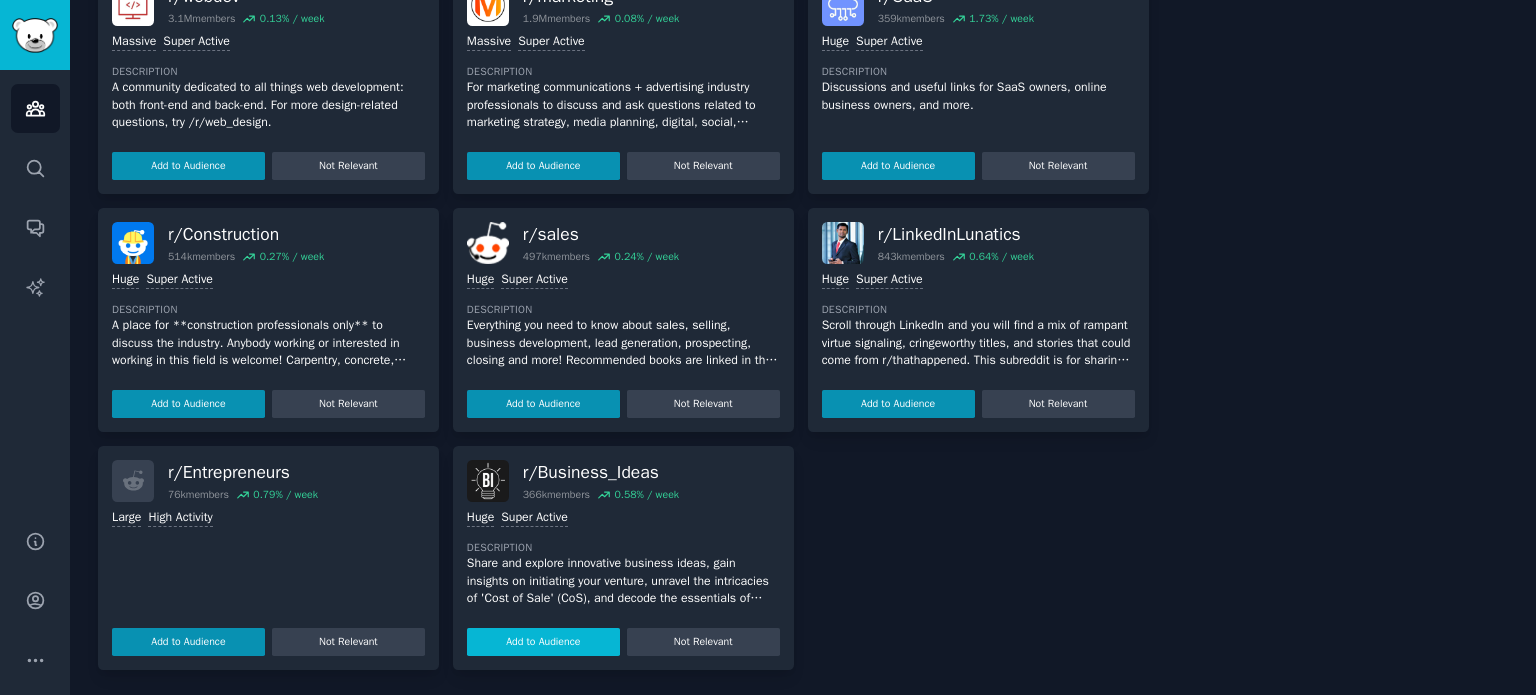 click on "Add to Audience" at bounding box center (543, 642) 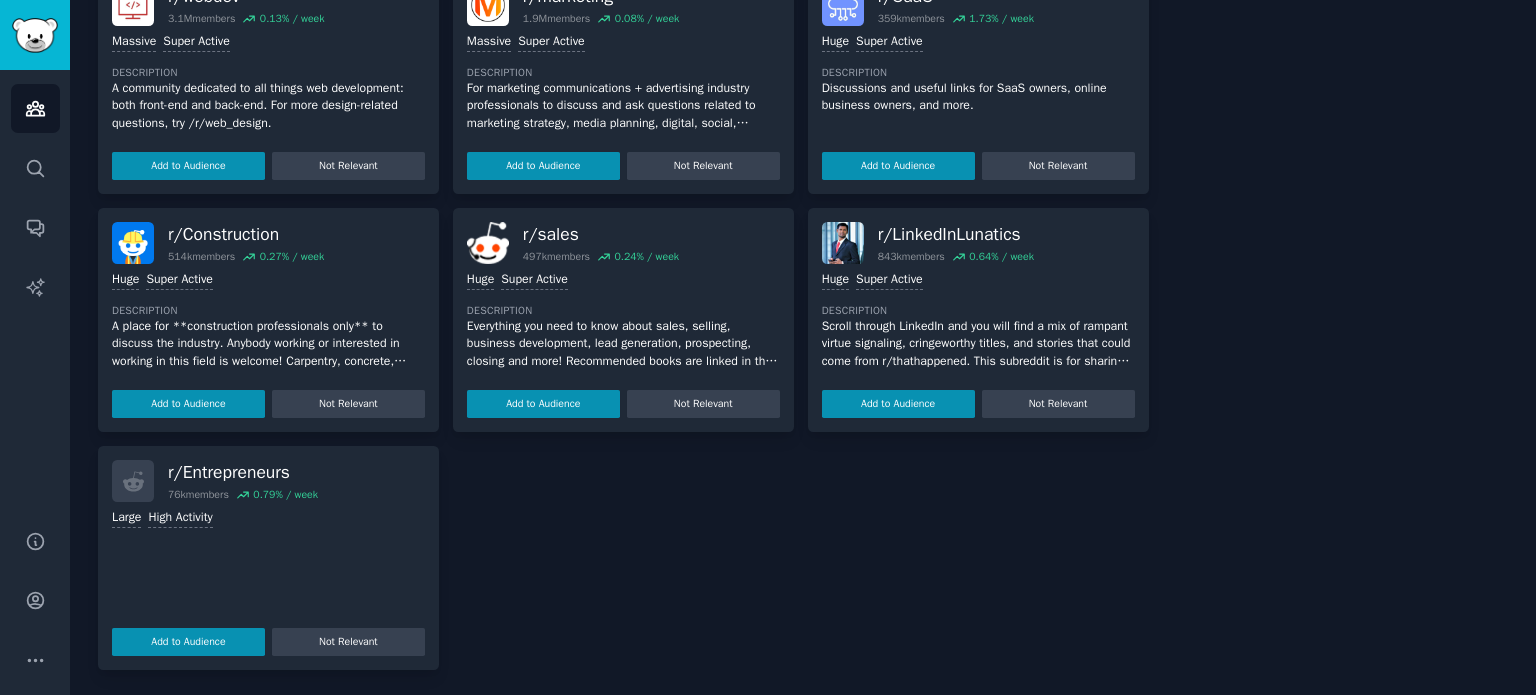 scroll, scrollTop: 0, scrollLeft: 0, axis: both 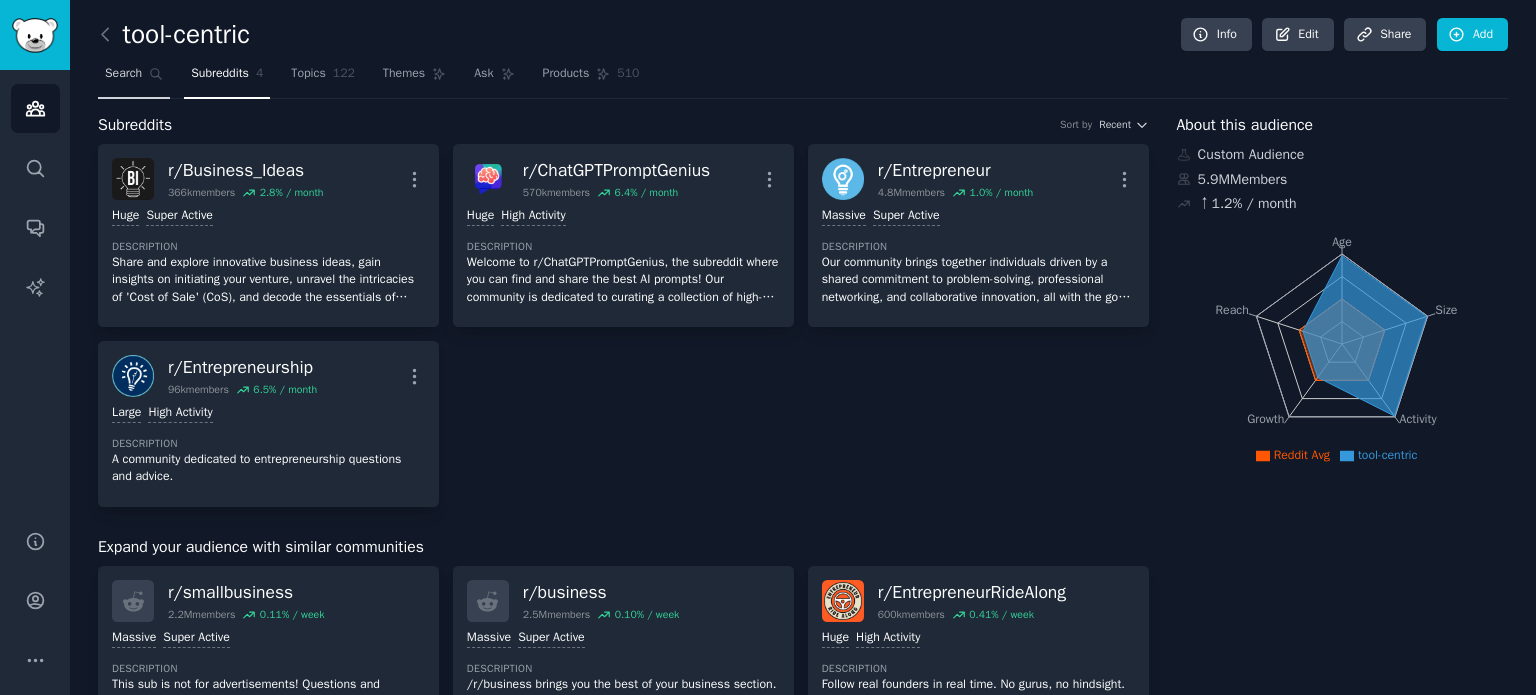 click on "Search" at bounding box center [134, 78] 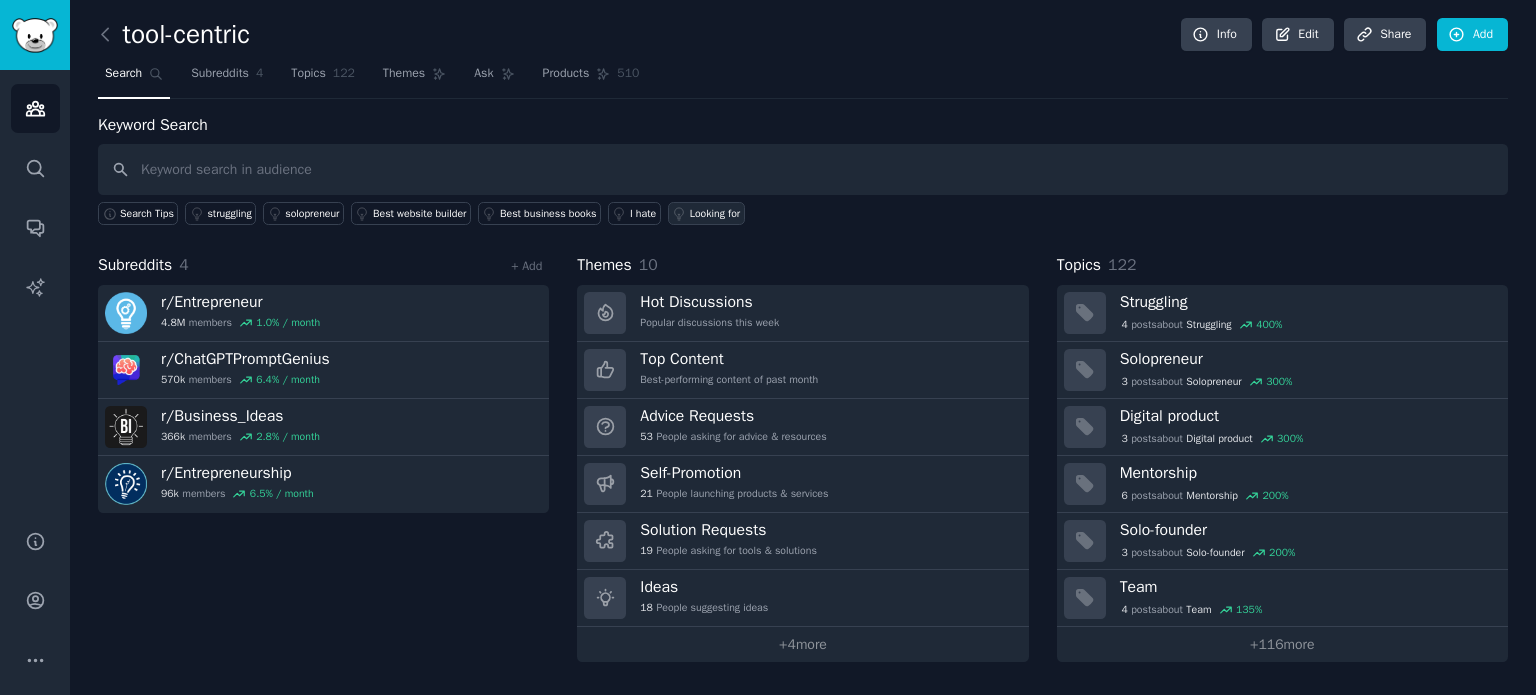 click on "Looking for" at bounding box center [715, 214] 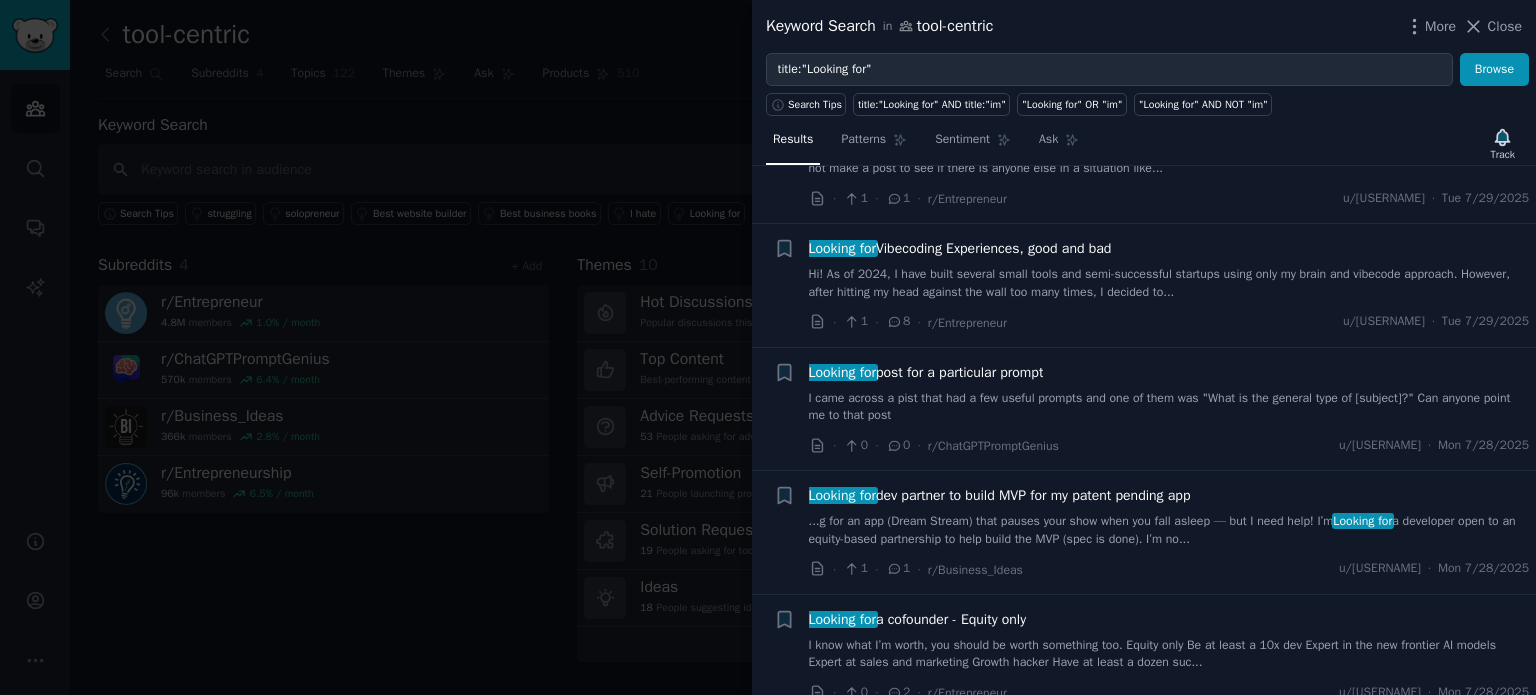 scroll, scrollTop: 2303, scrollLeft: 0, axis: vertical 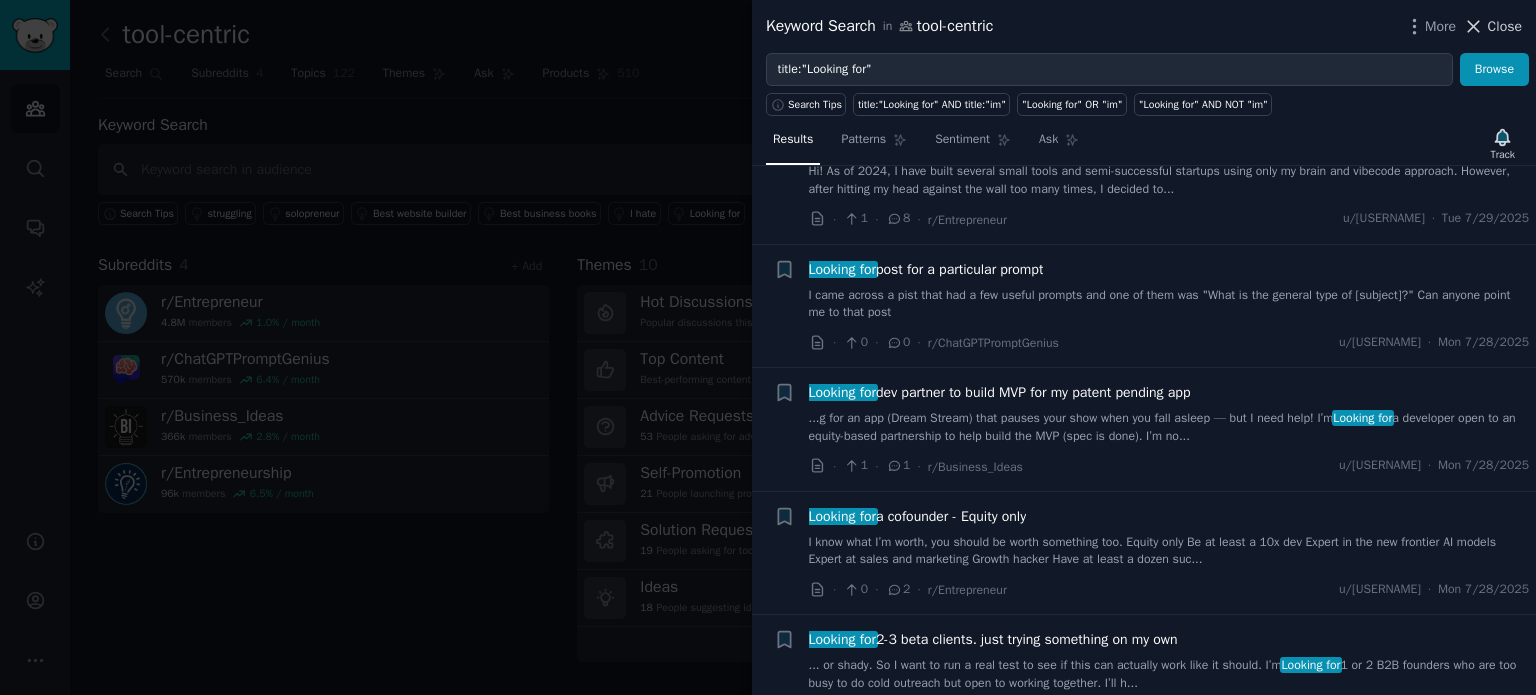 click on "Close" at bounding box center (1505, 26) 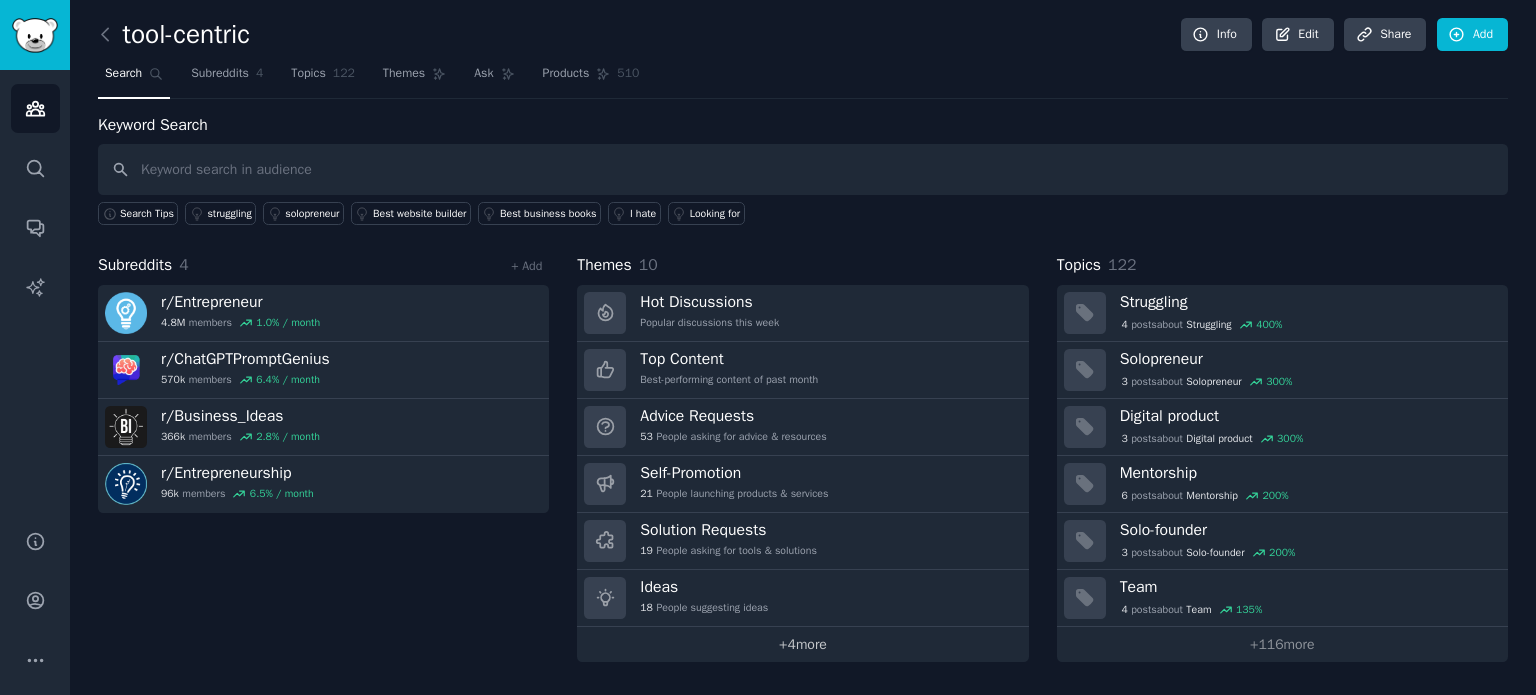 click on "+  4  more" at bounding box center [802, 644] 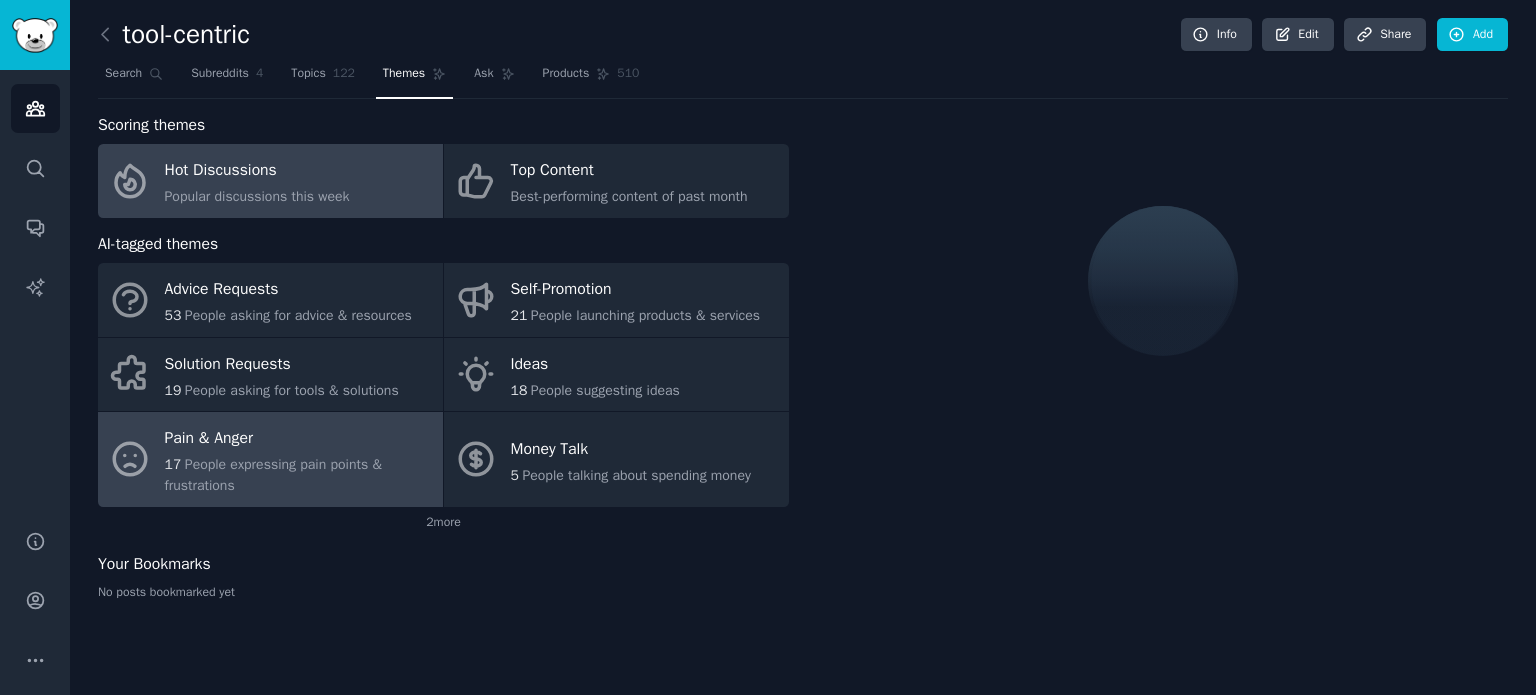 click on "Pain & Anger" at bounding box center [299, 439] 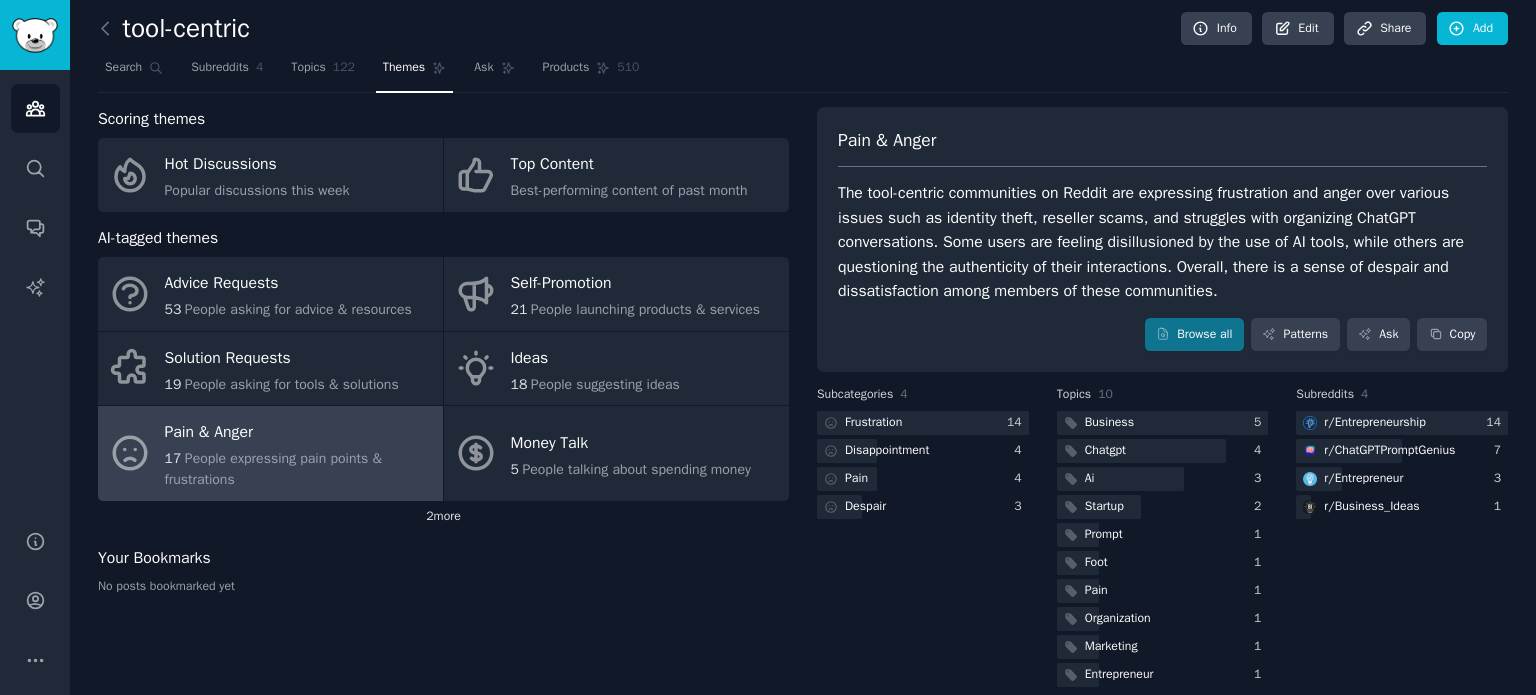 scroll, scrollTop: 0, scrollLeft: 0, axis: both 